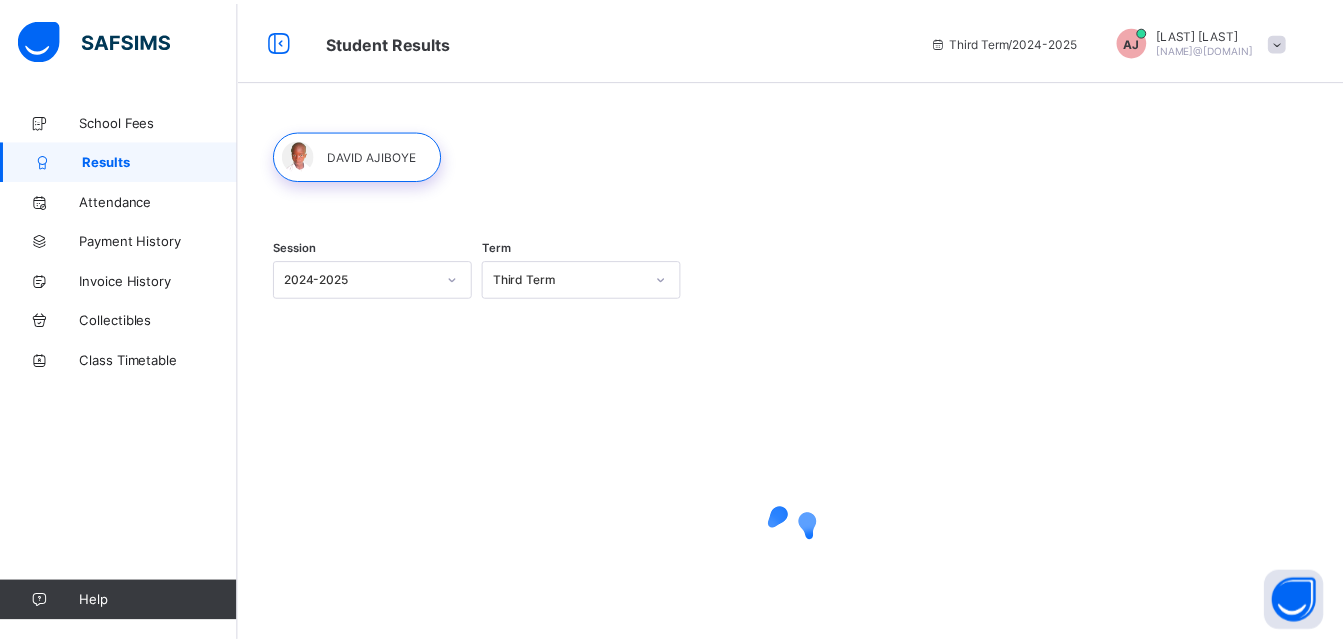 scroll, scrollTop: 0, scrollLeft: 0, axis: both 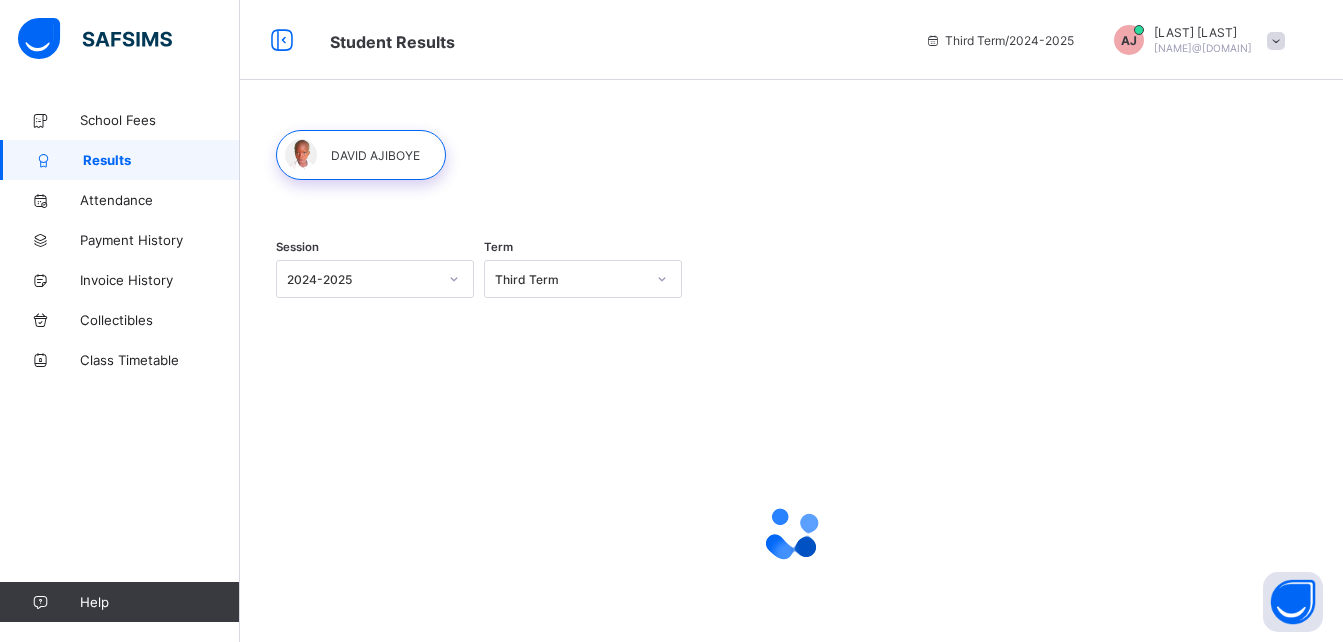 click 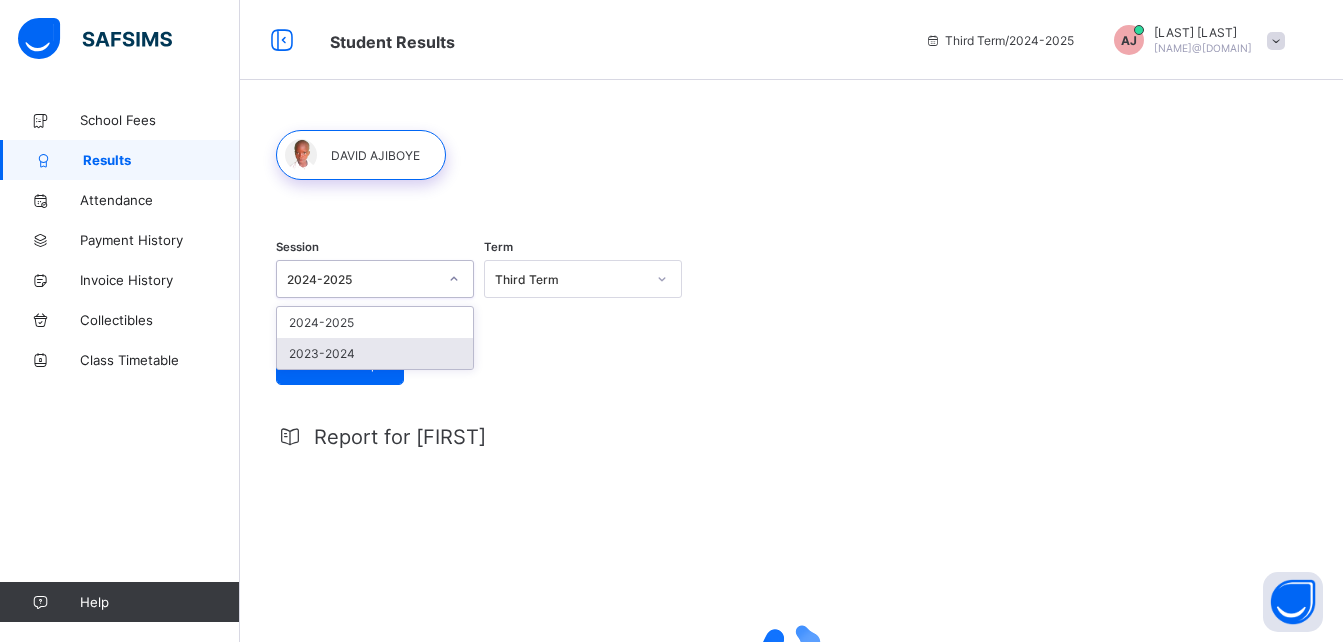 click on "2023-2024" at bounding box center [375, 353] 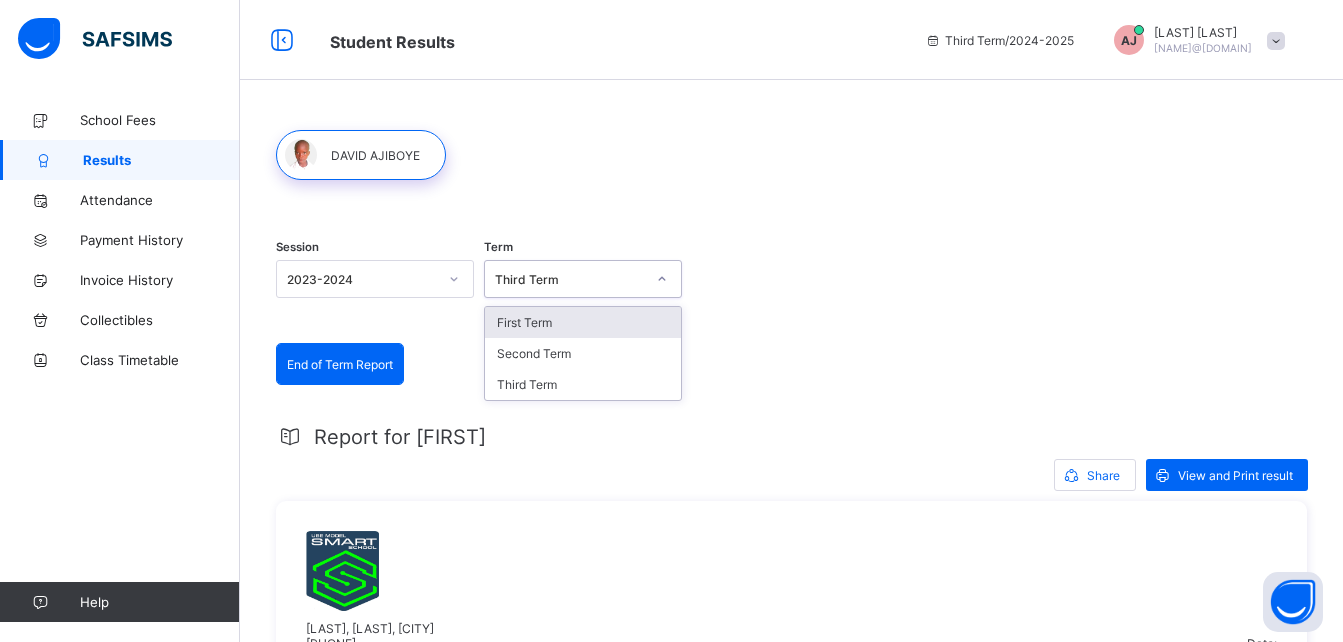click 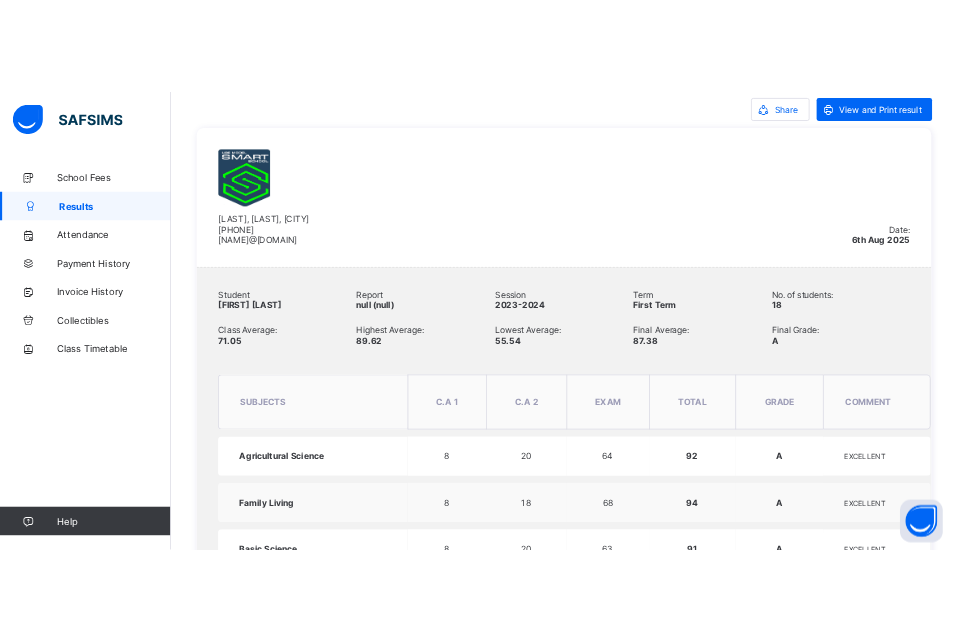 scroll, scrollTop: 200, scrollLeft: 0, axis: vertical 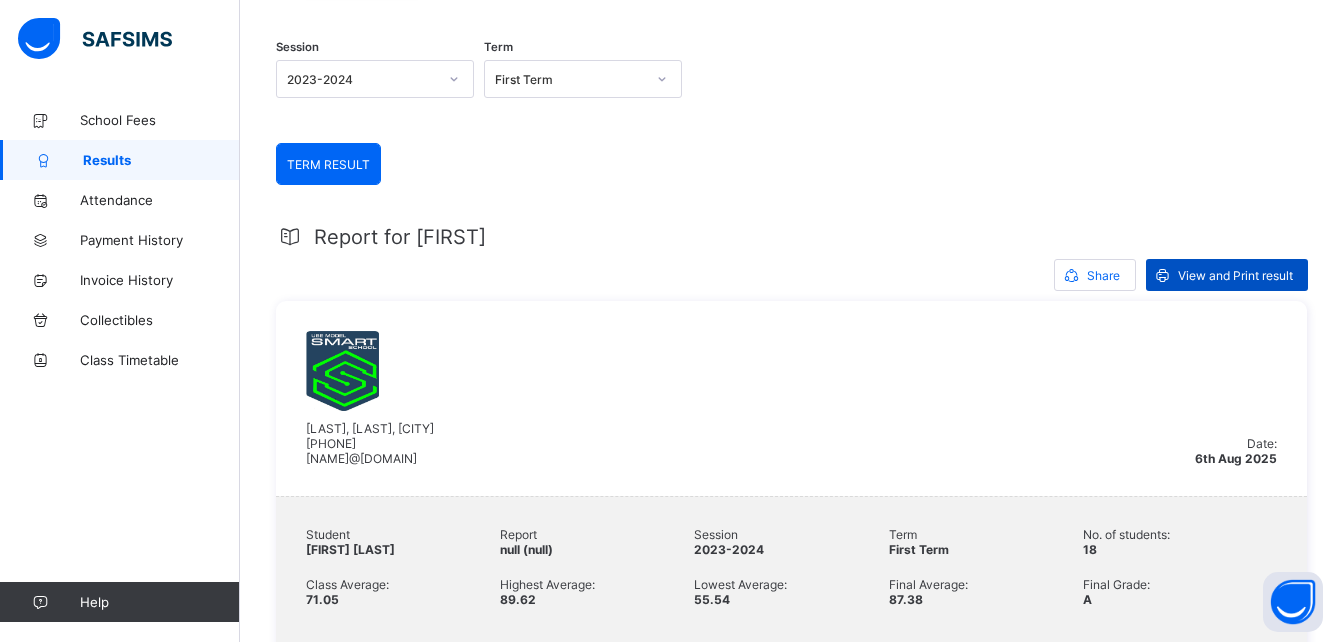 click on "View and Print result" at bounding box center [1235, 275] 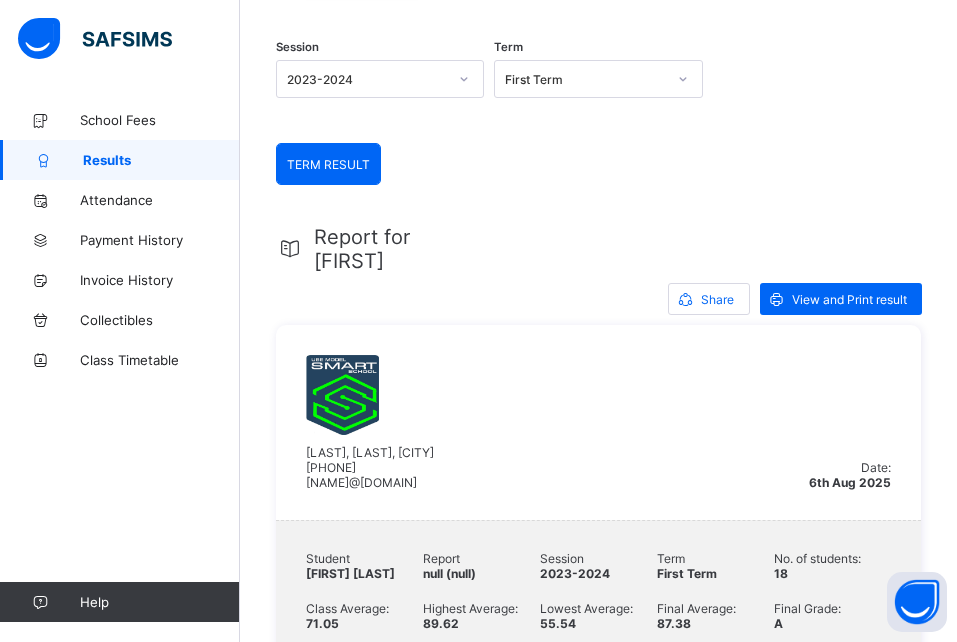 click 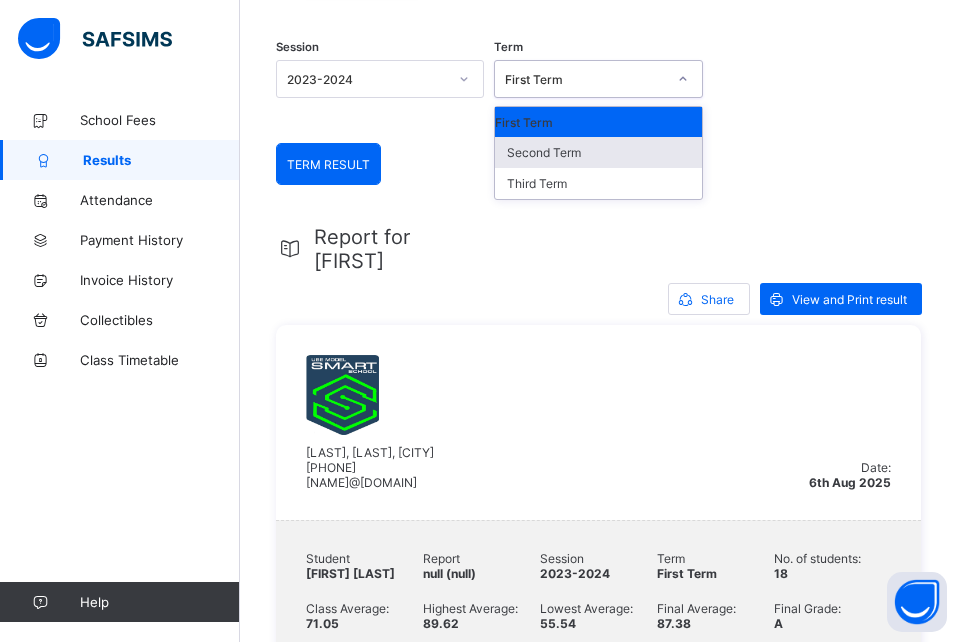 click on "Second Term" at bounding box center [598, 152] 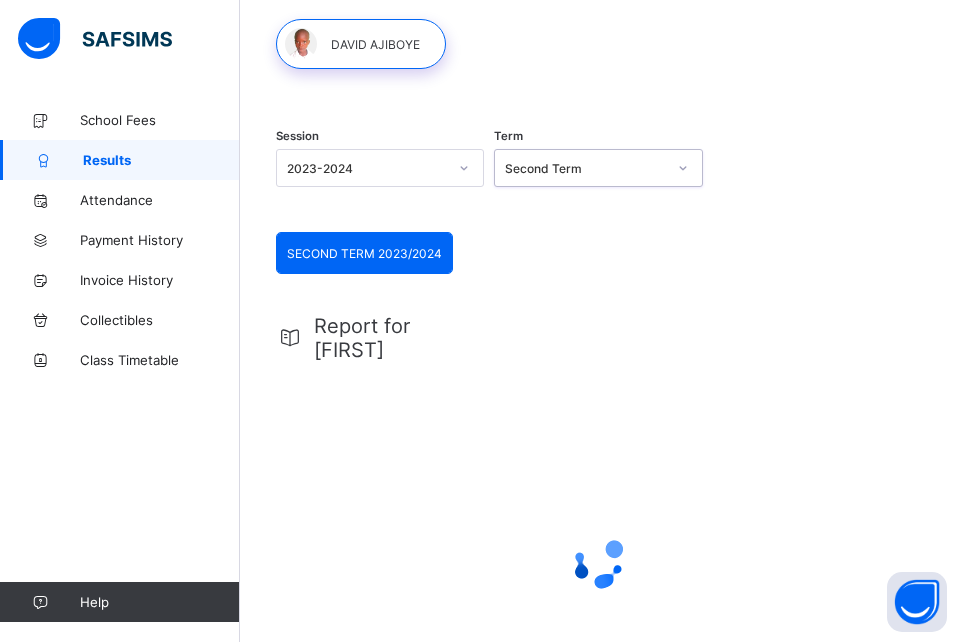 scroll, scrollTop: 200, scrollLeft: 0, axis: vertical 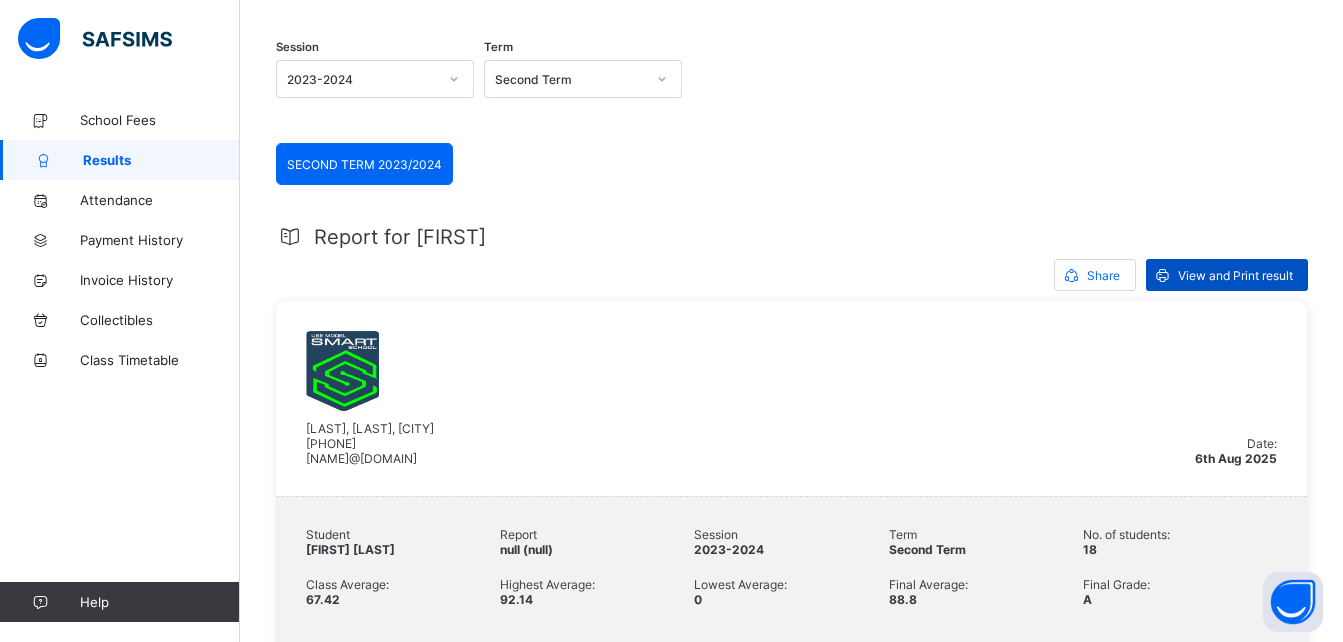 click on "View and Print result" at bounding box center (1235, 275) 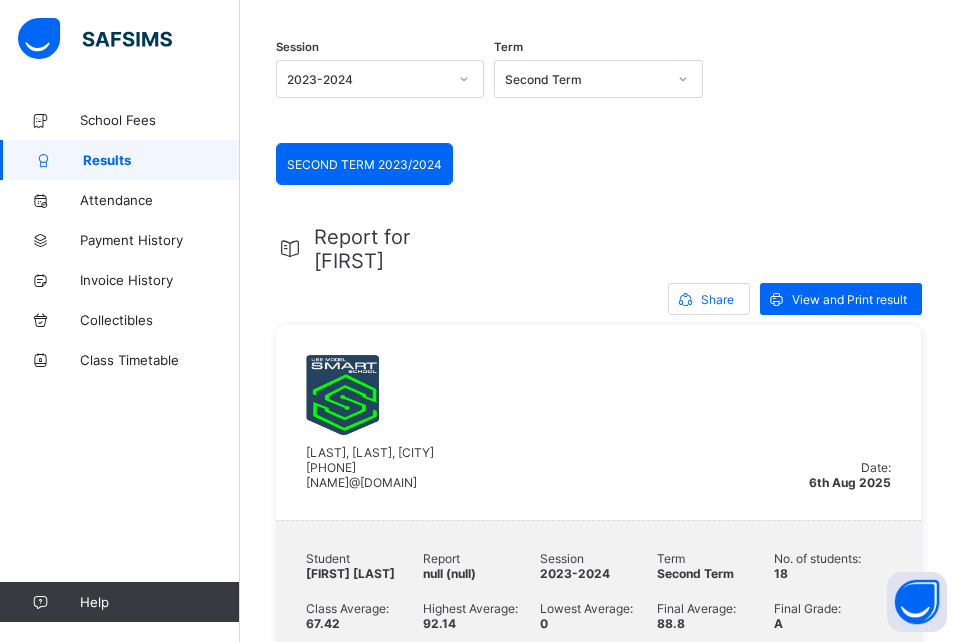 click 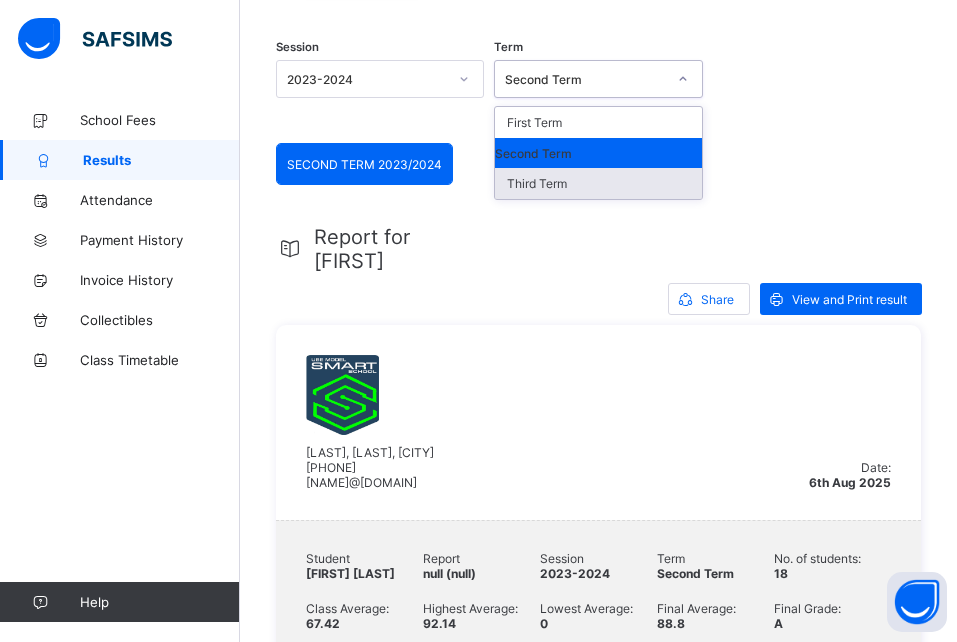 click on "Third Term" at bounding box center (598, 183) 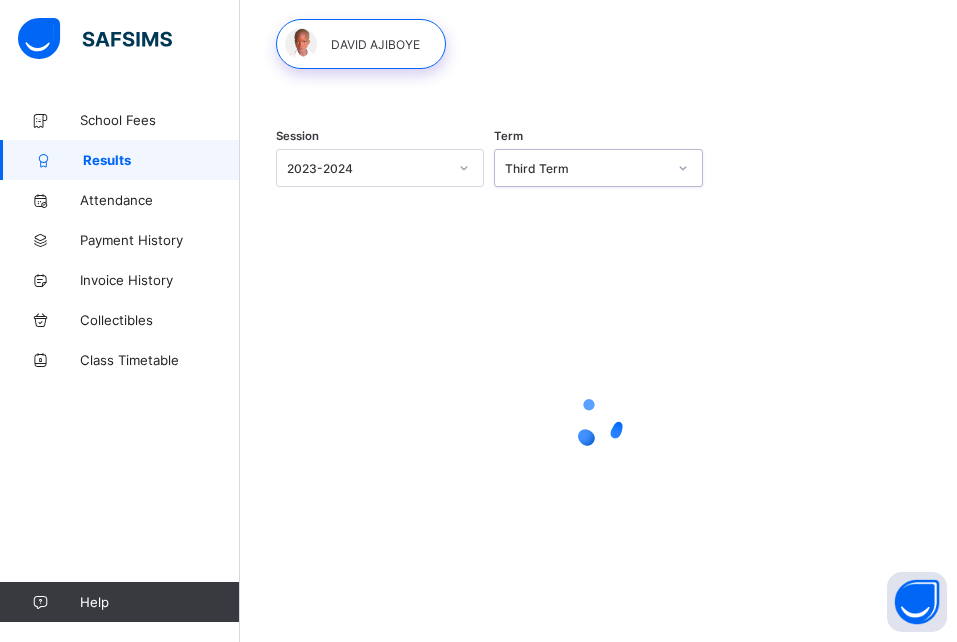 scroll, scrollTop: 200, scrollLeft: 0, axis: vertical 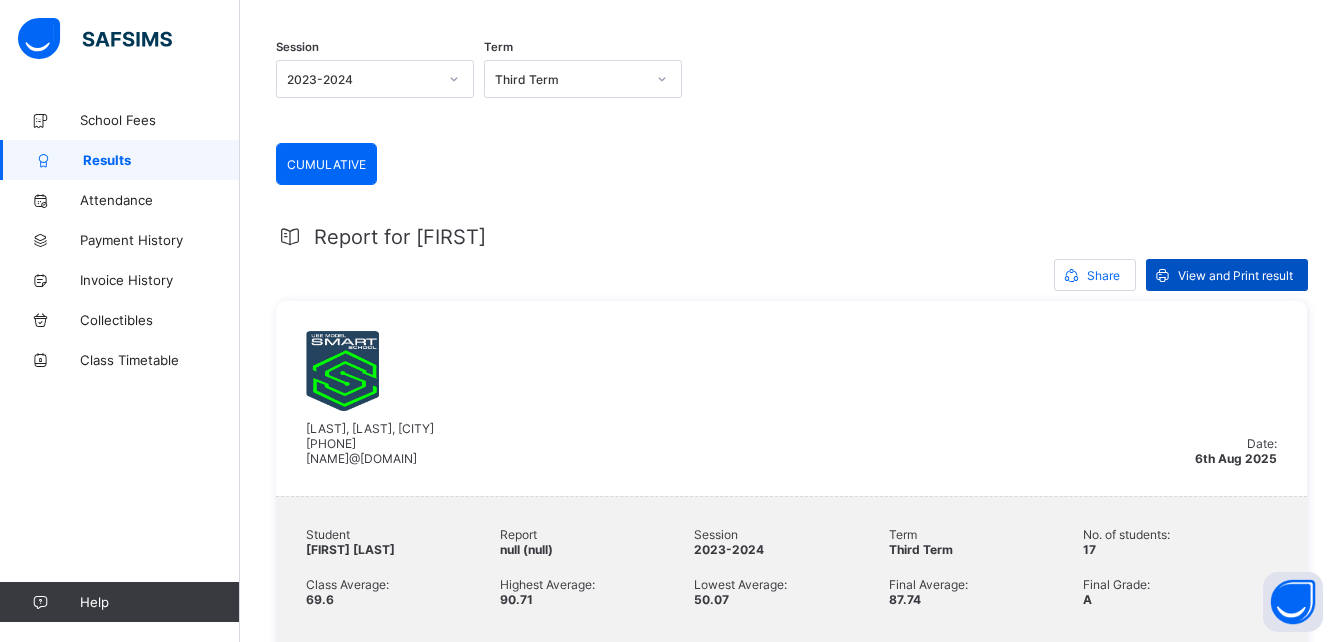 click on "View and Print result" at bounding box center [1235, 275] 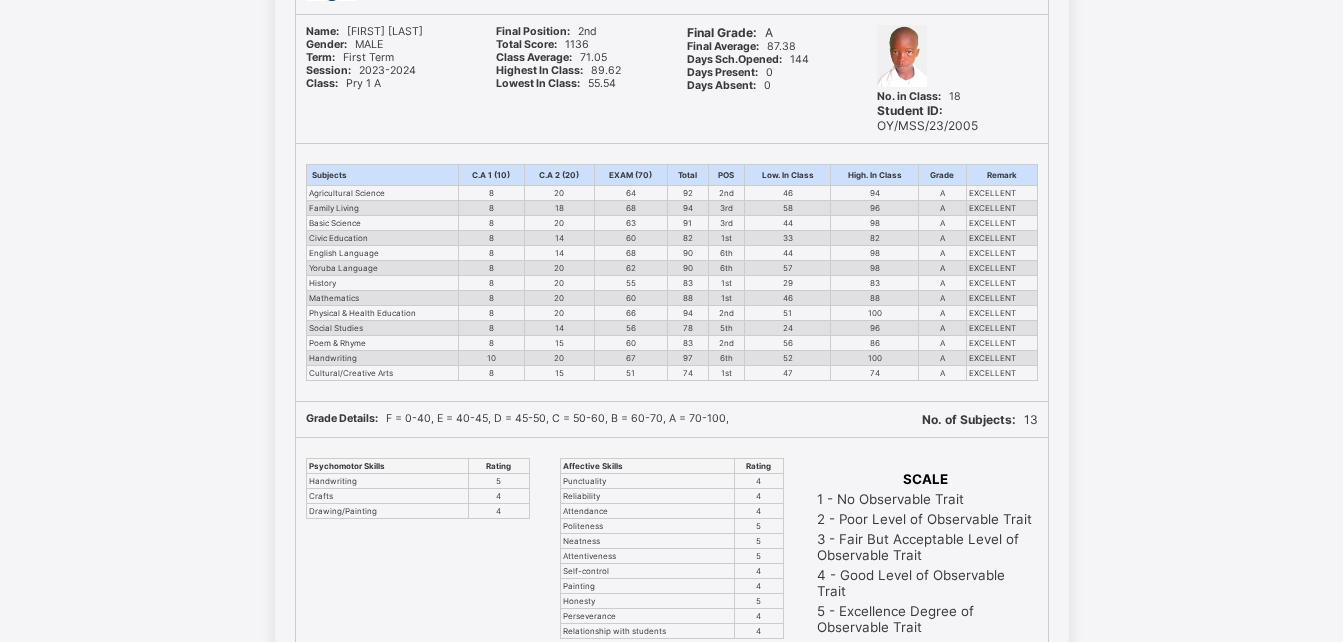 scroll, scrollTop: 0, scrollLeft: 0, axis: both 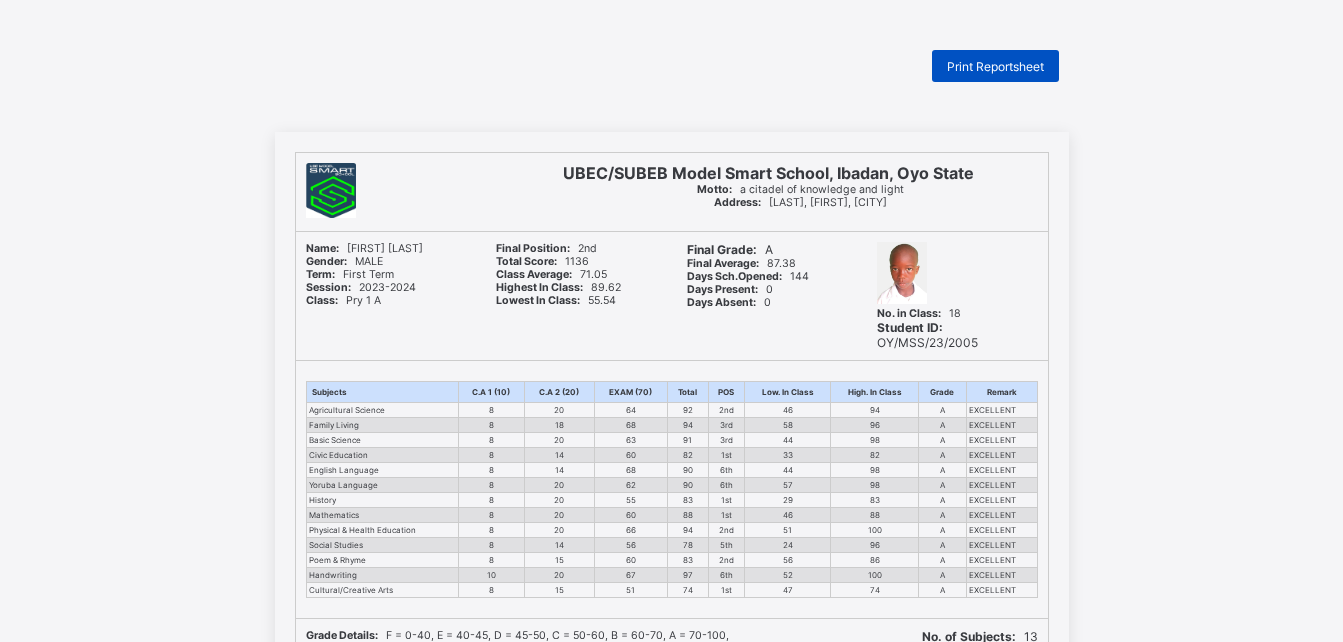 click on "Print Reportsheet" at bounding box center [995, 66] 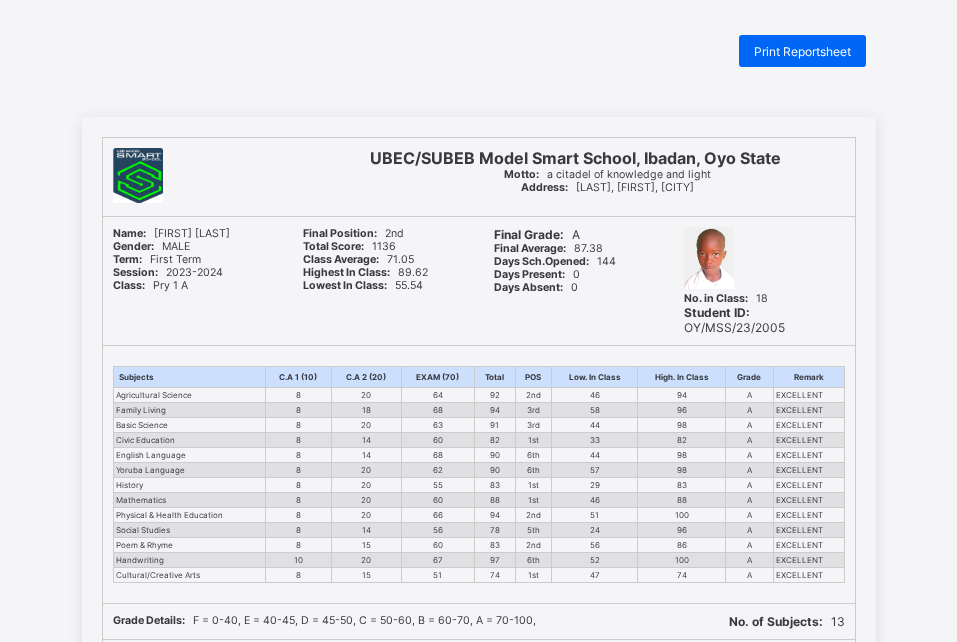 scroll, scrollTop: 0, scrollLeft: 0, axis: both 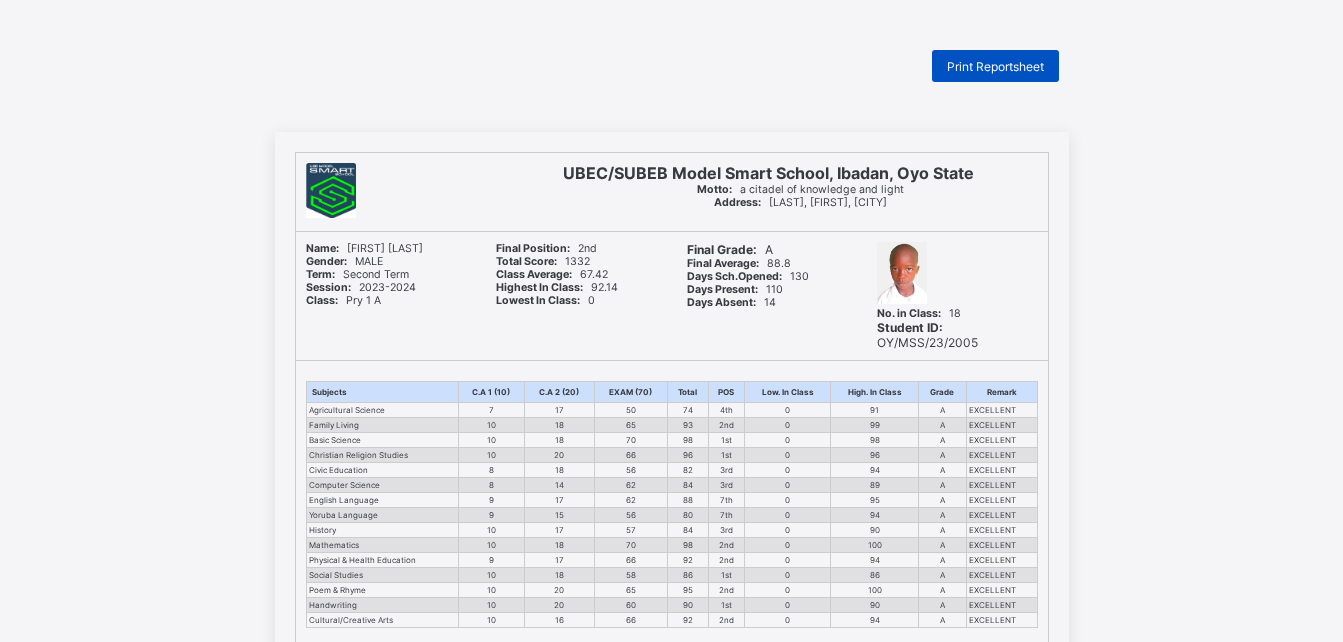 click on "Print Reportsheet" at bounding box center (995, 66) 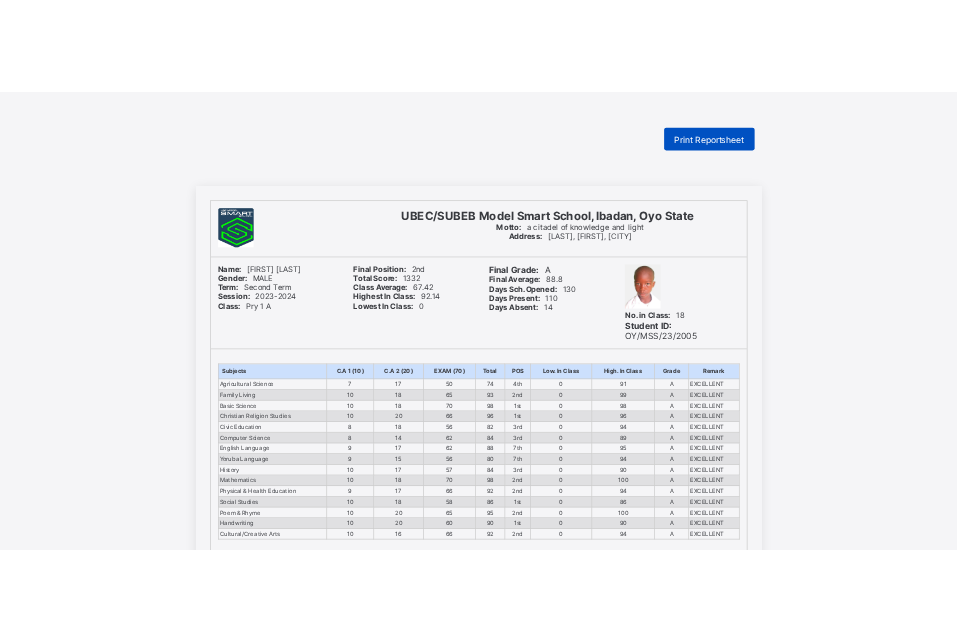 scroll, scrollTop: 0, scrollLeft: 0, axis: both 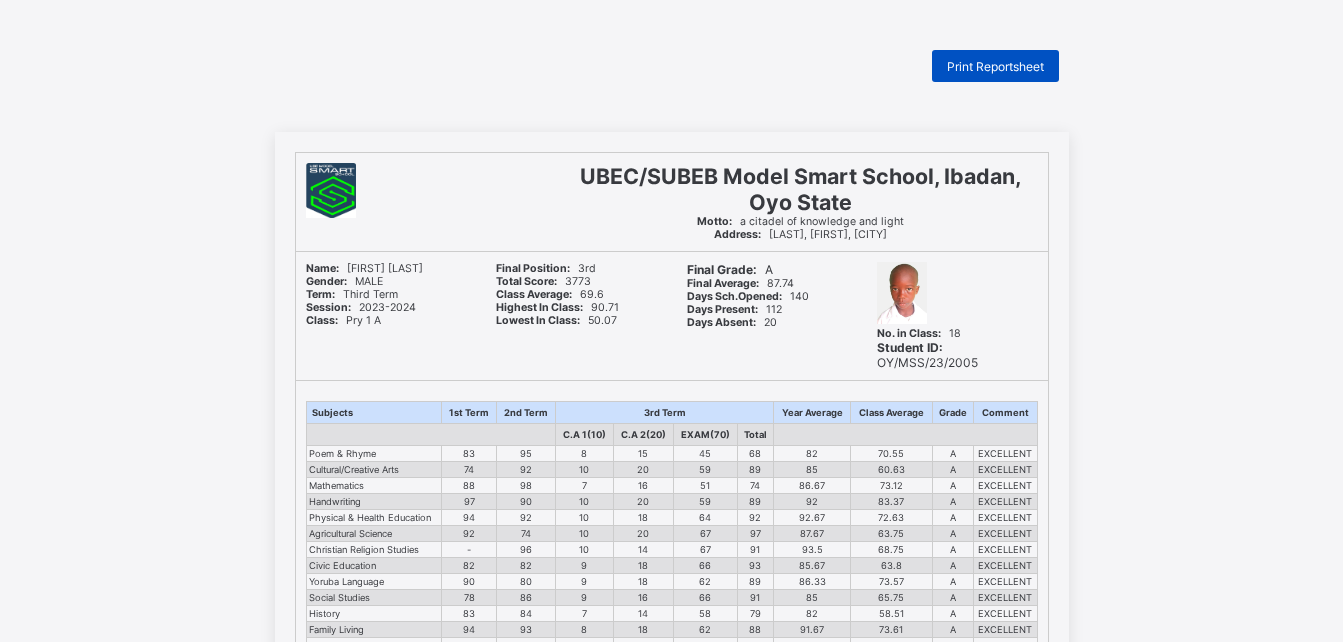 click on "Print Reportsheet" at bounding box center [995, 66] 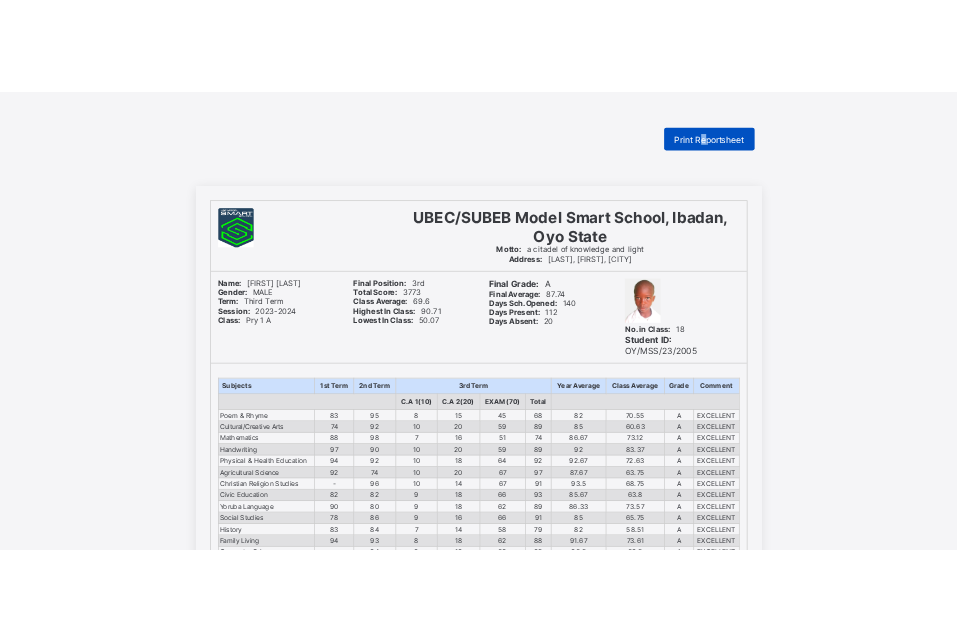 scroll, scrollTop: 0, scrollLeft: 0, axis: both 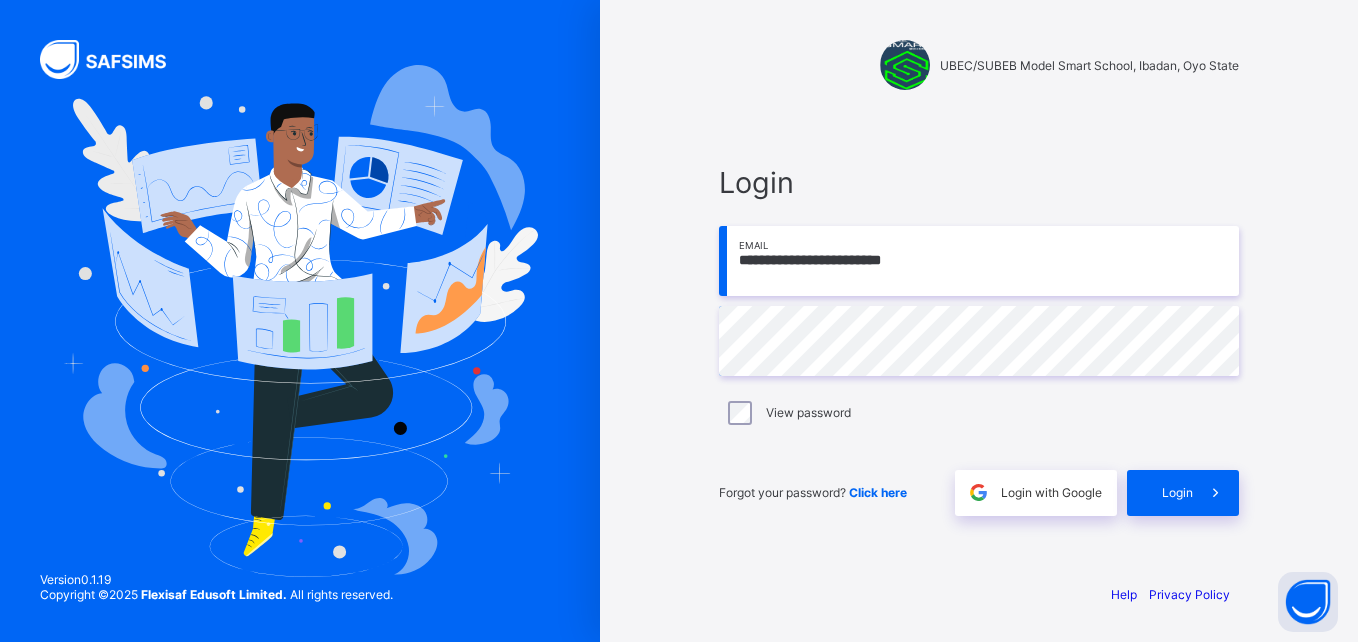 click on "**********" at bounding box center [979, 261] 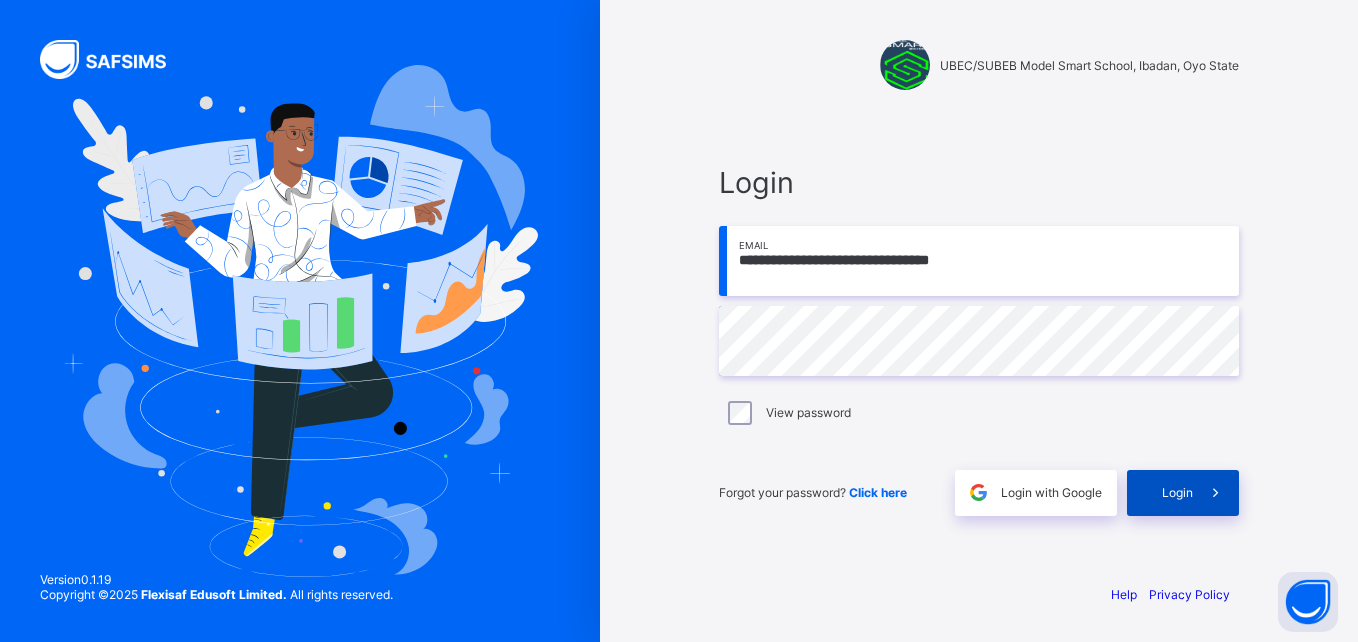 click on "Login" at bounding box center [1183, 493] 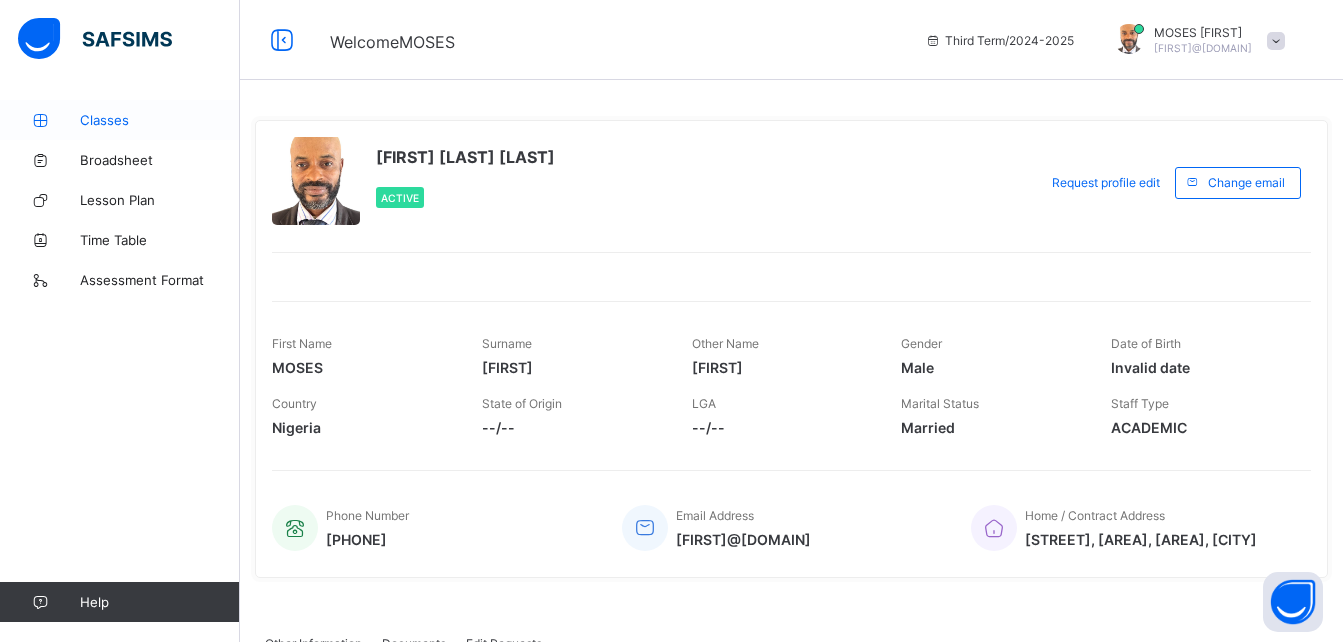 click on "Classes" at bounding box center [160, 120] 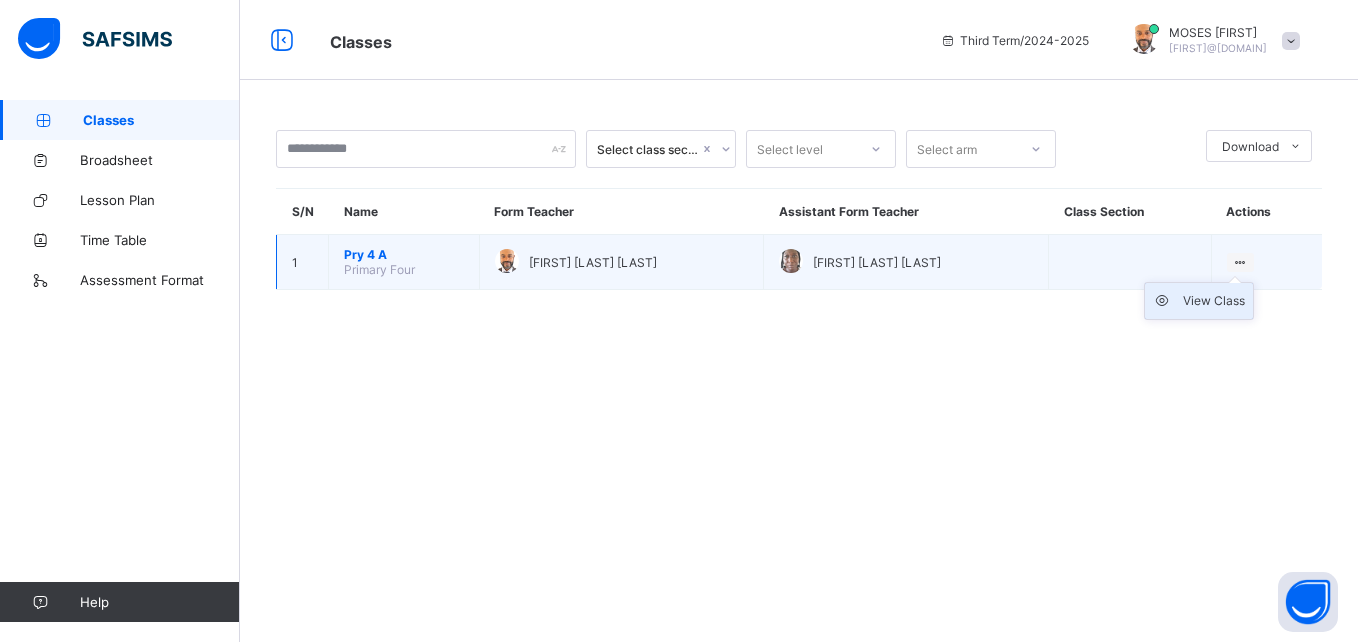 click on "View Class" at bounding box center [1214, 301] 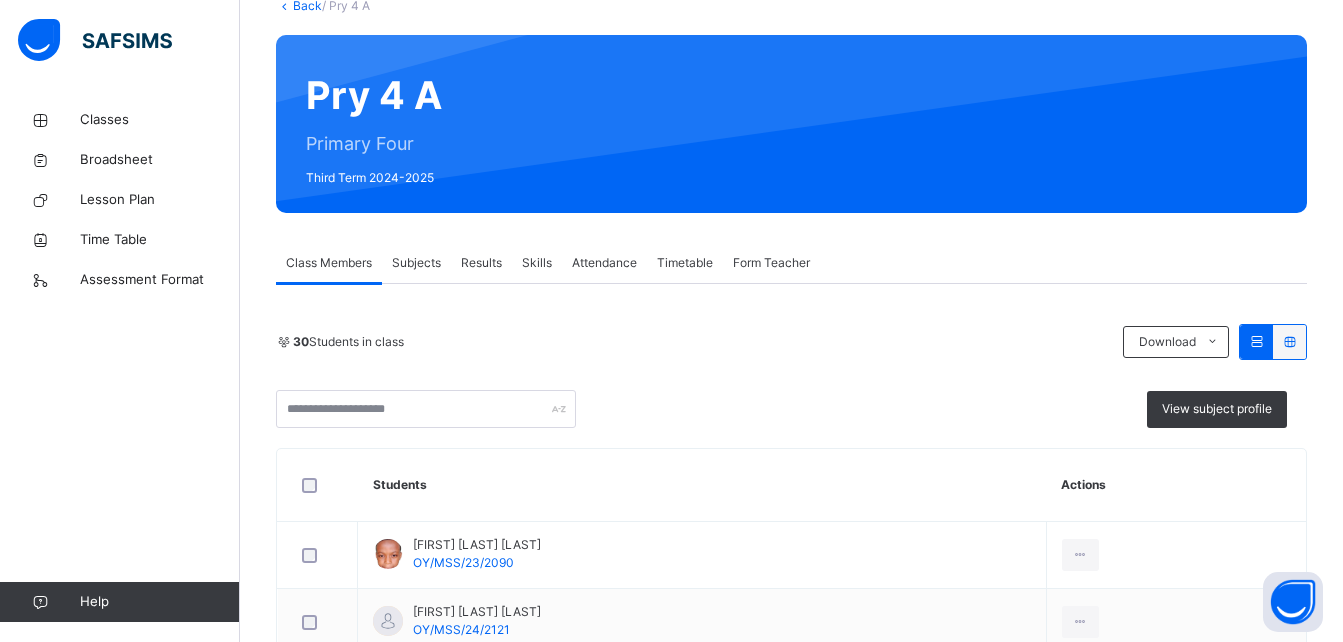 scroll, scrollTop: 100, scrollLeft: 0, axis: vertical 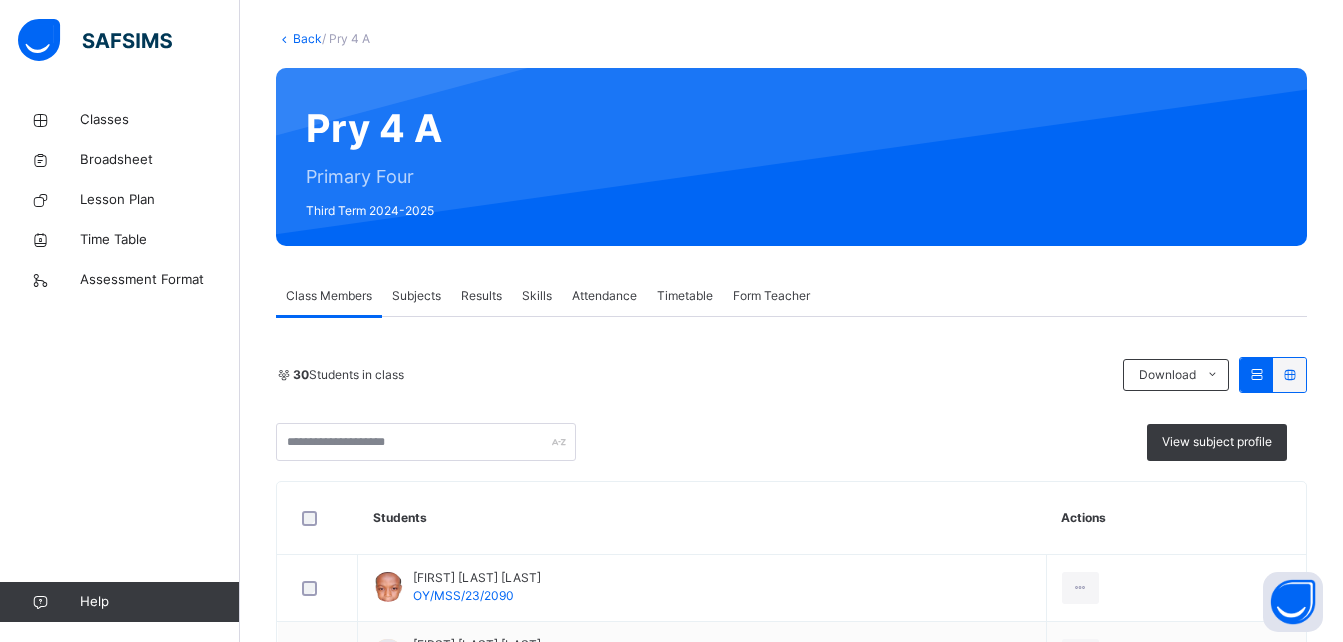 click on "Attendance" at bounding box center [604, 296] 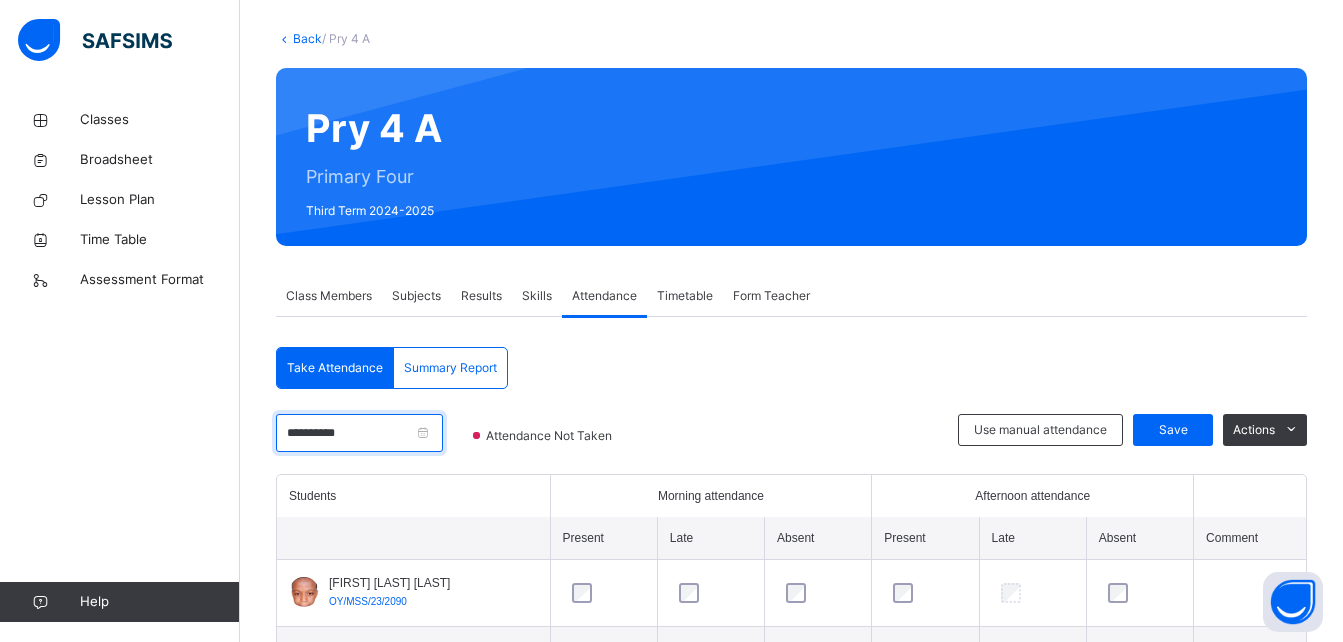 click on "**********" at bounding box center (359, 433) 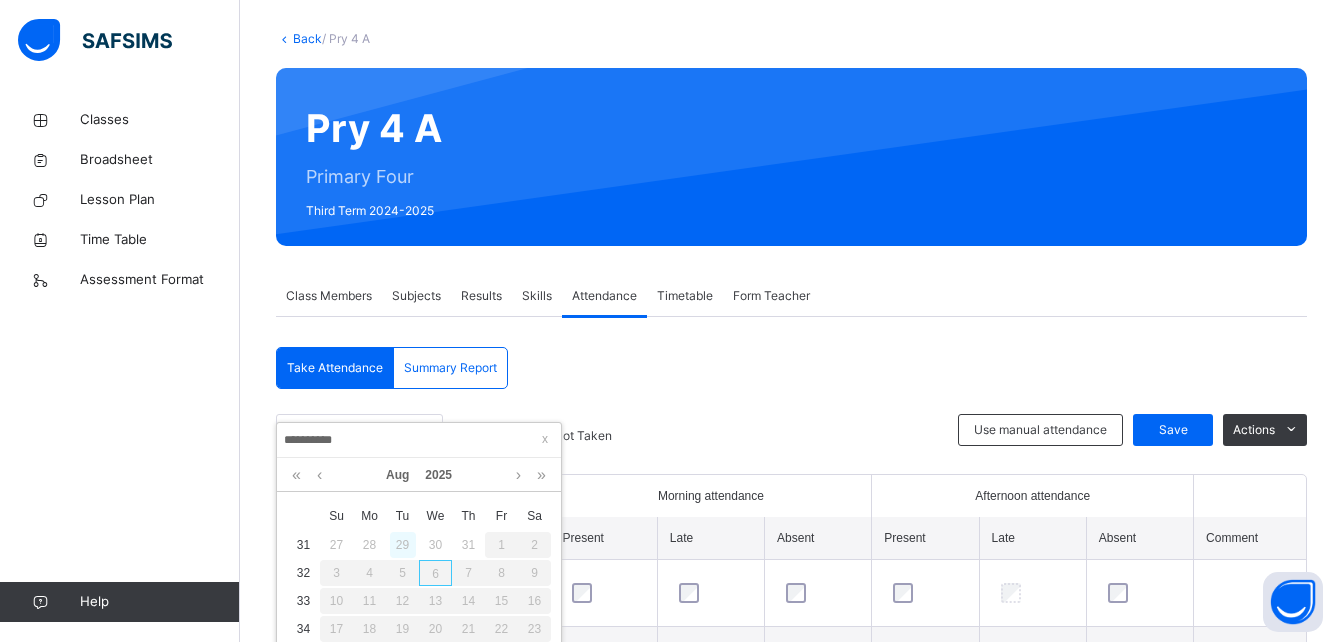 scroll, scrollTop: 200, scrollLeft: 0, axis: vertical 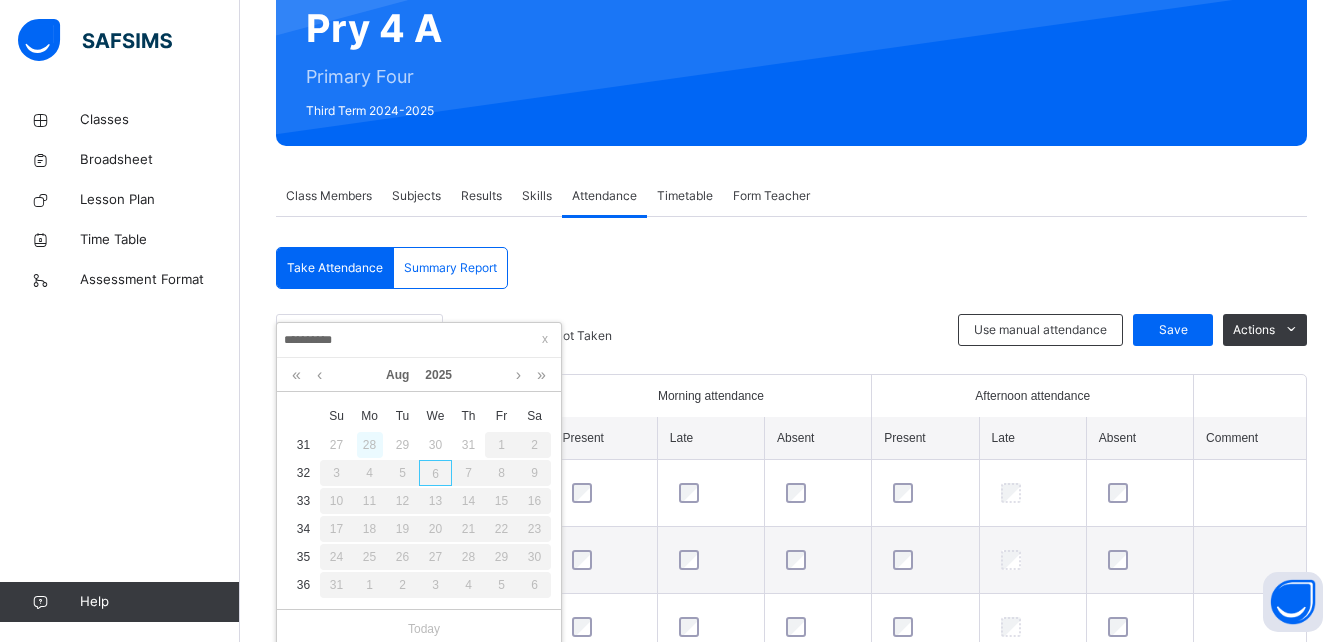 click on "28" at bounding box center [370, 445] 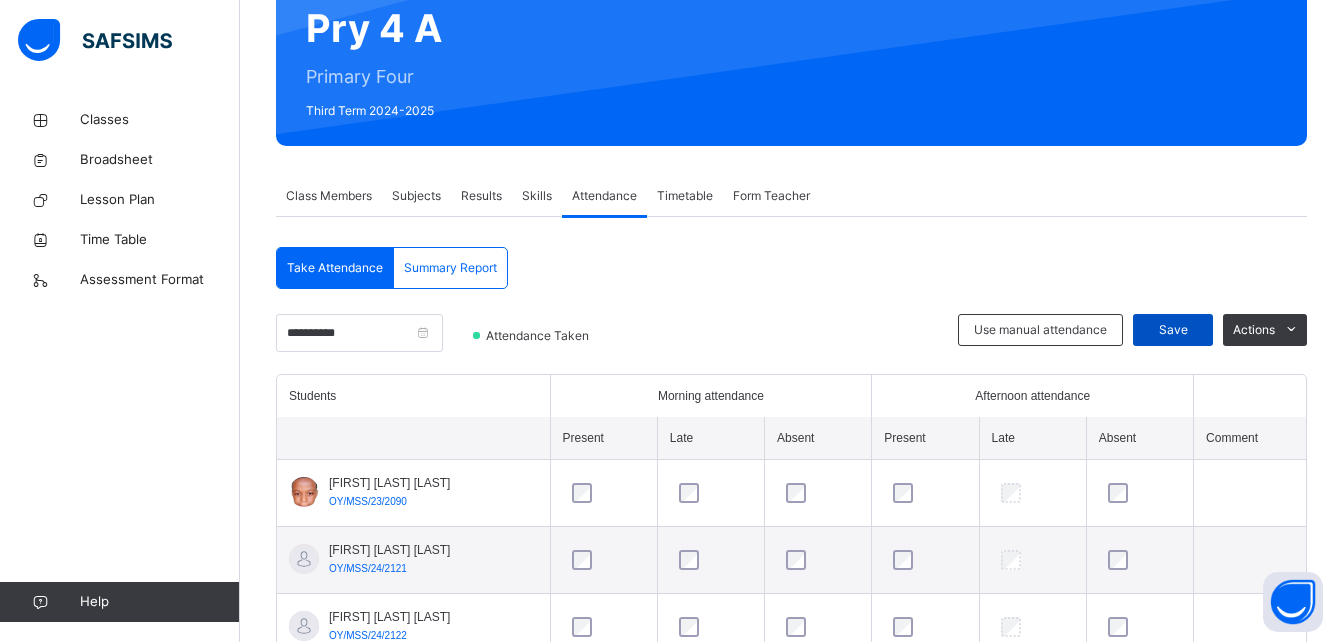 click on "Save" at bounding box center [1173, 330] 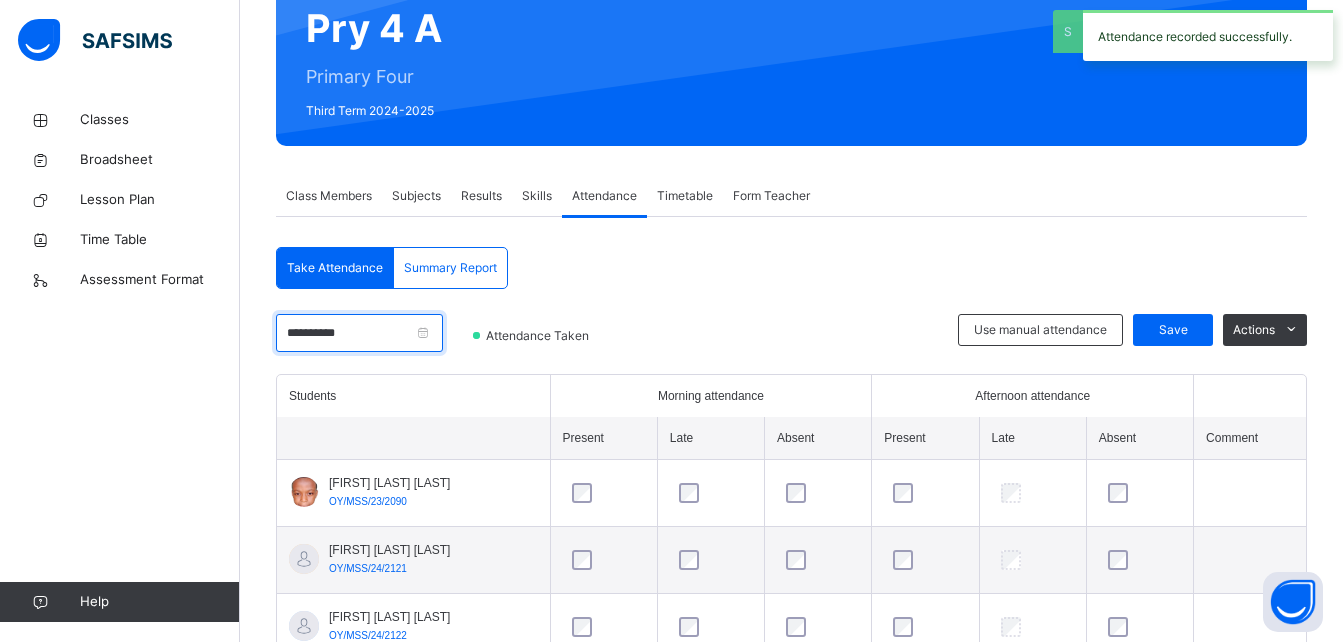 click on "**********" at bounding box center [359, 333] 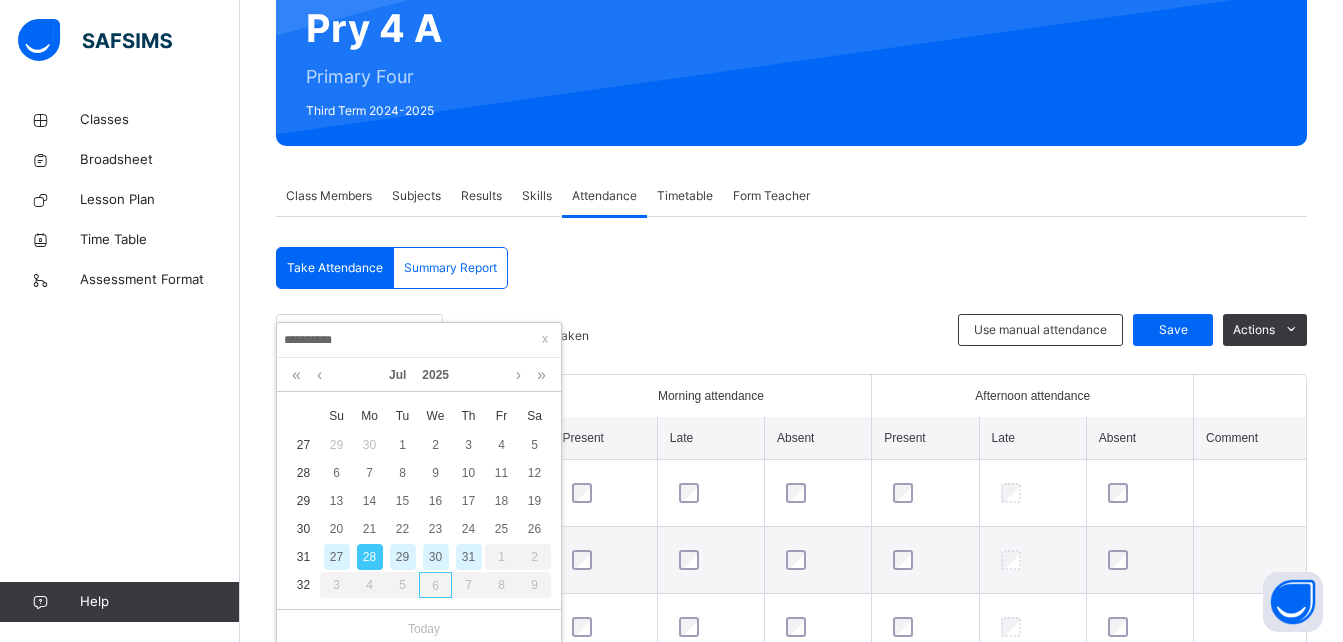 click on "29" at bounding box center [403, 557] 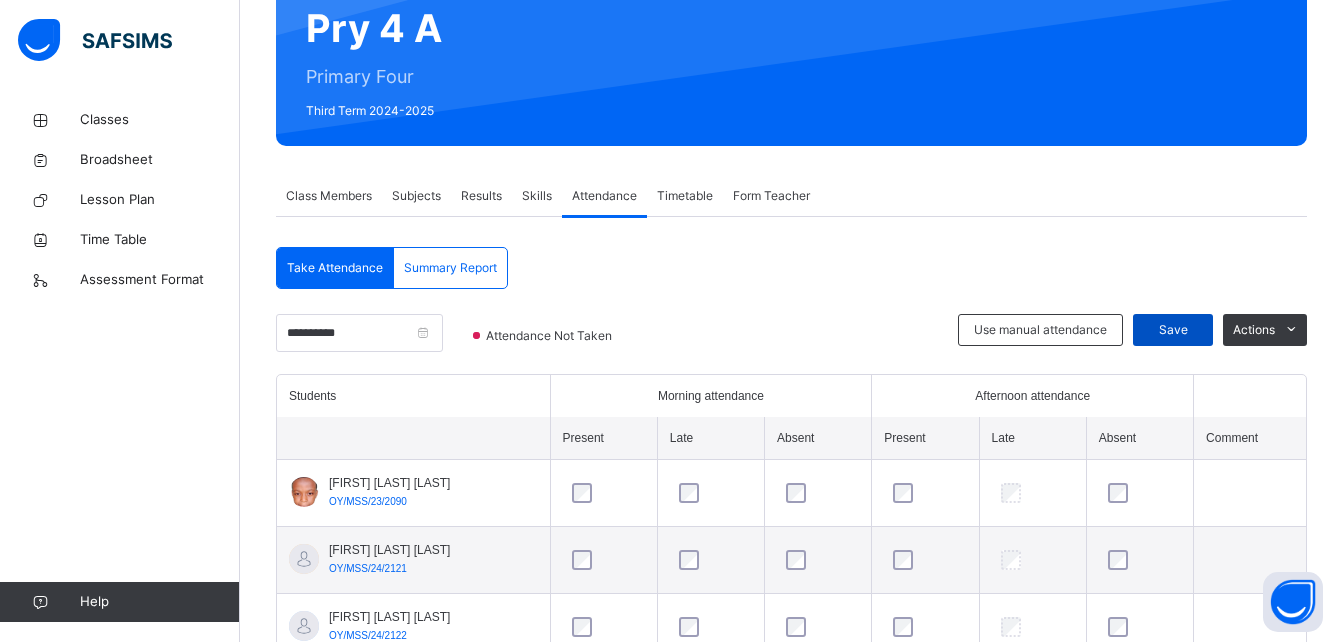 click on "Save" at bounding box center (1173, 330) 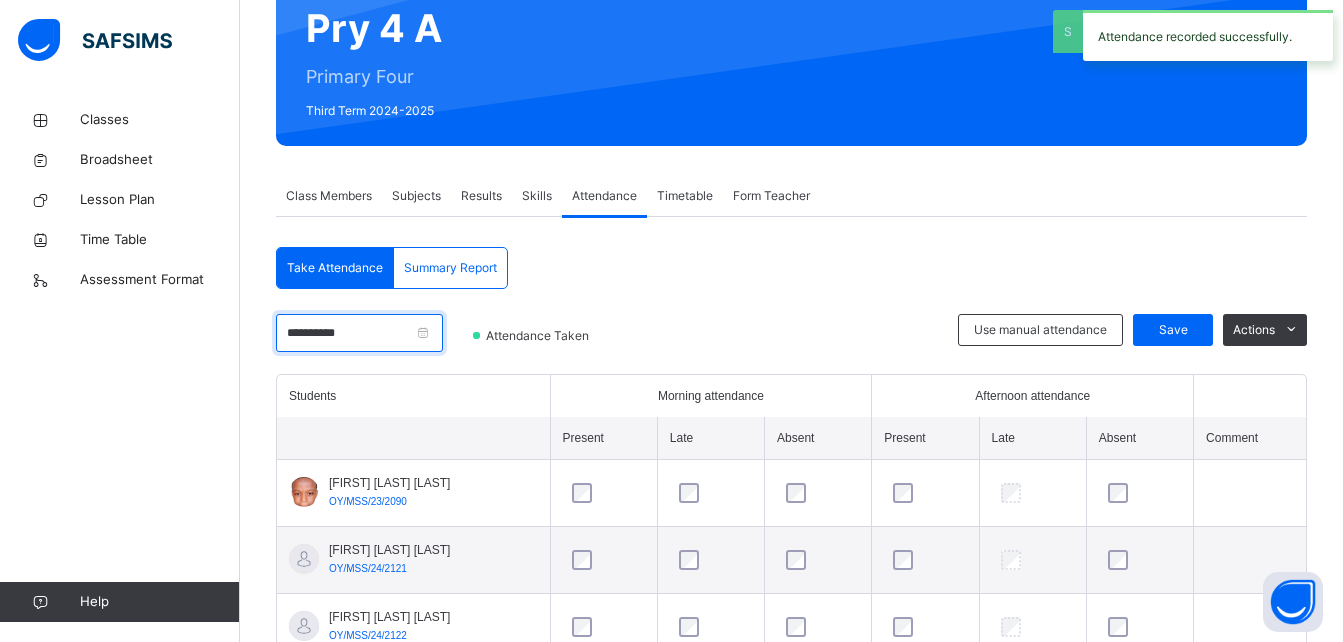 click on "**********" at bounding box center [359, 333] 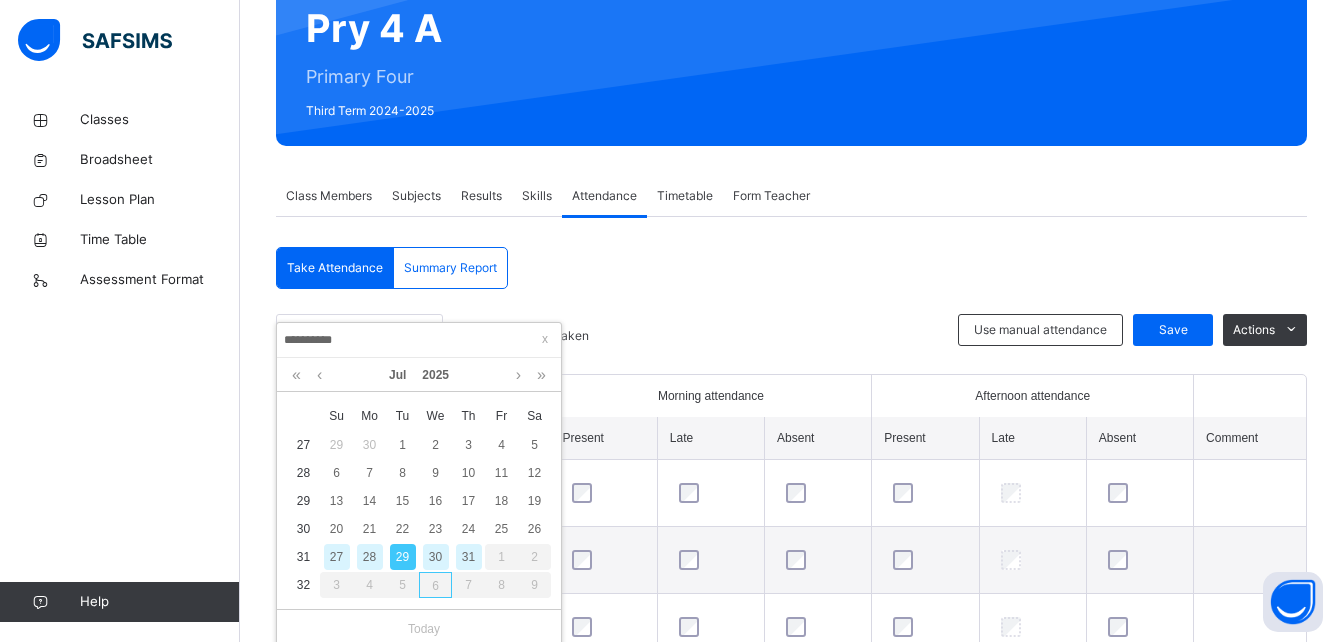 click on "30" at bounding box center [436, 557] 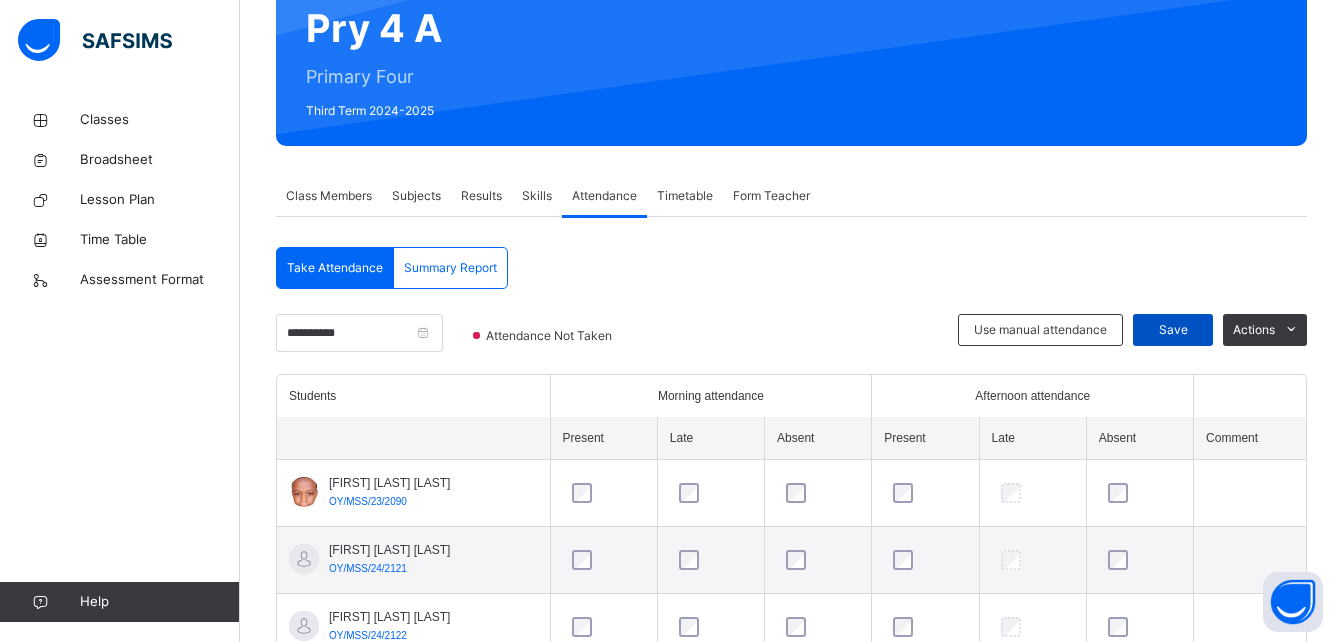 click on "Save" at bounding box center [1173, 330] 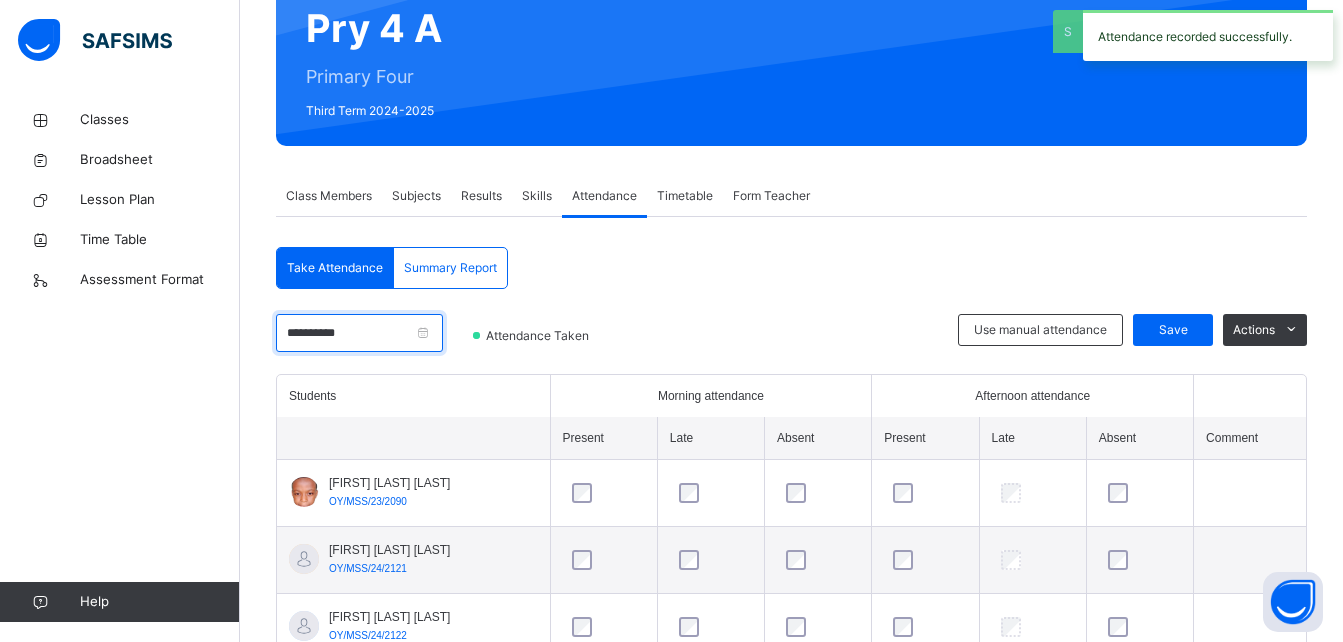 click on "**********" at bounding box center (359, 333) 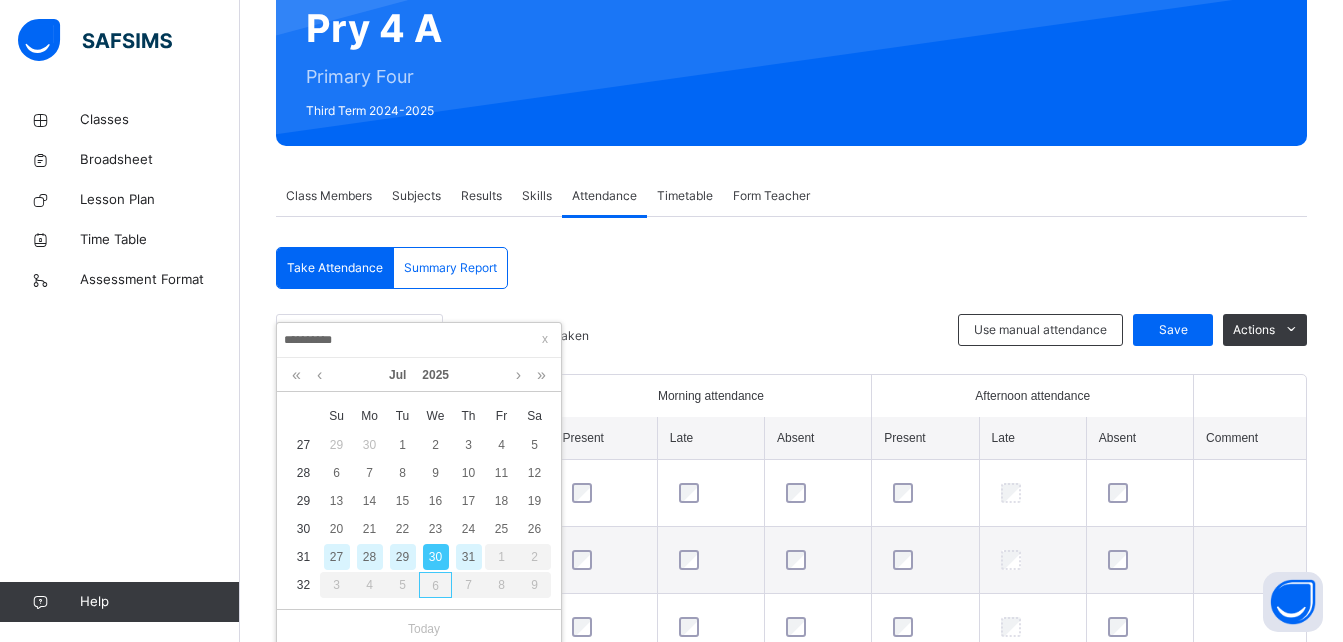 click on "31" at bounding box center [469, 557] 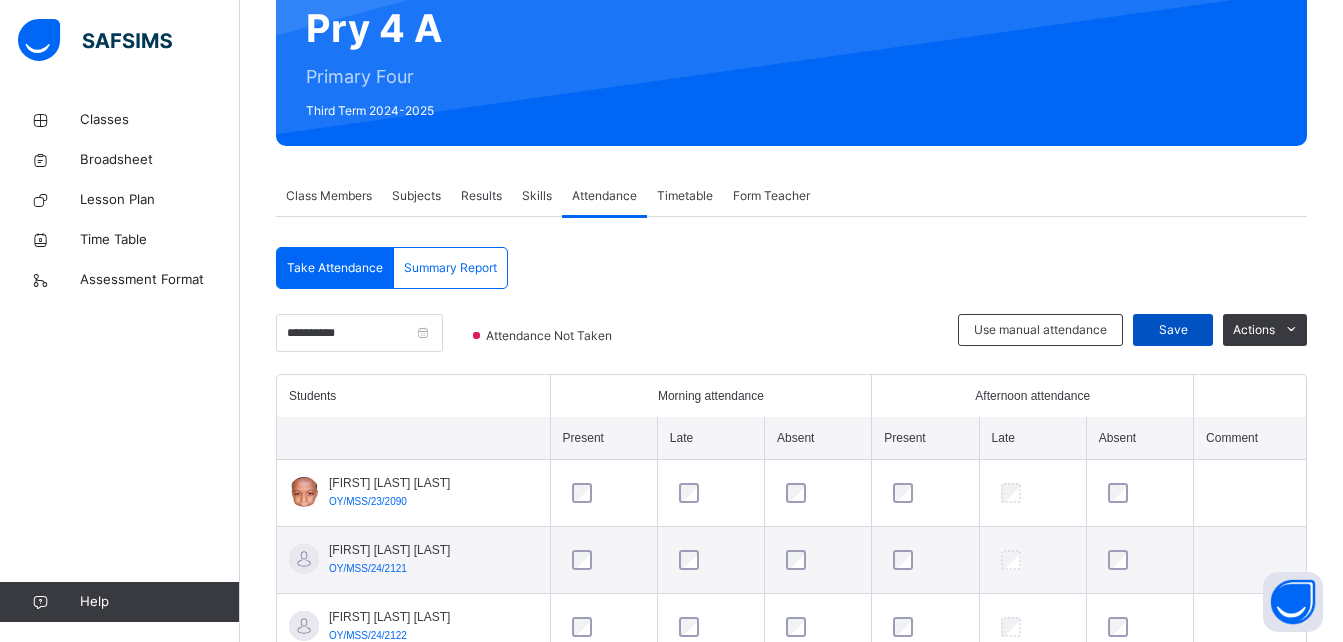 click on "Save" at bounding box center (1173, 330) 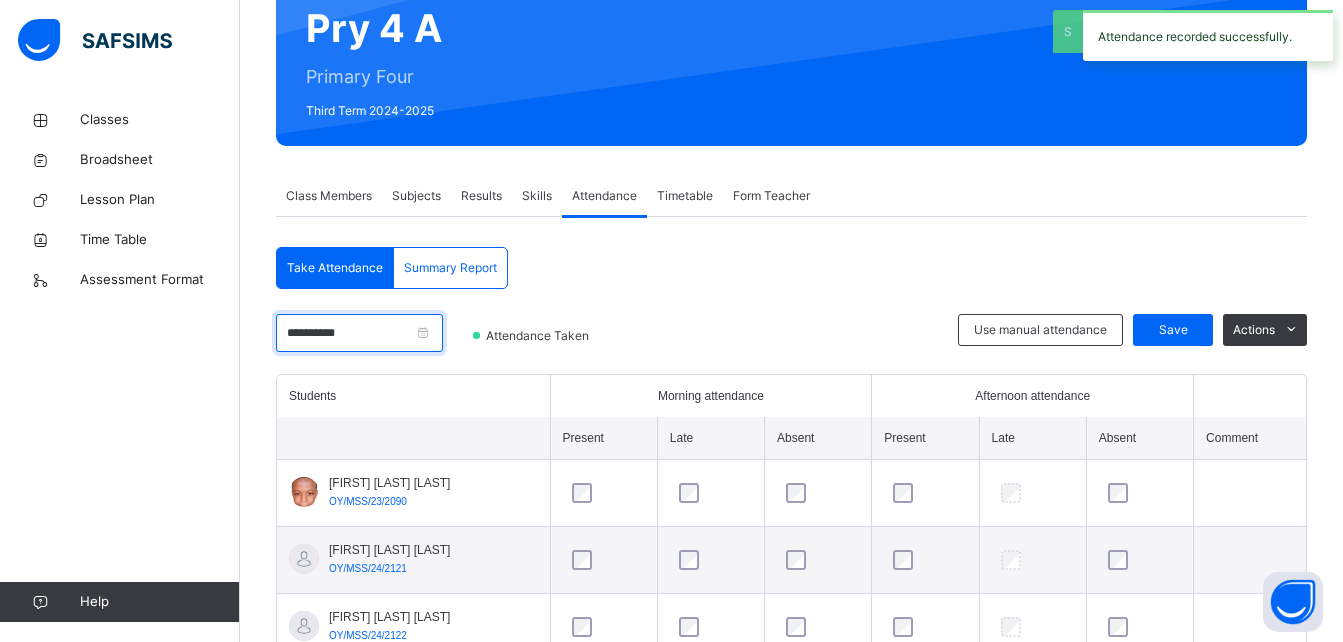 click on "**********" at bounding box center (359, 333) 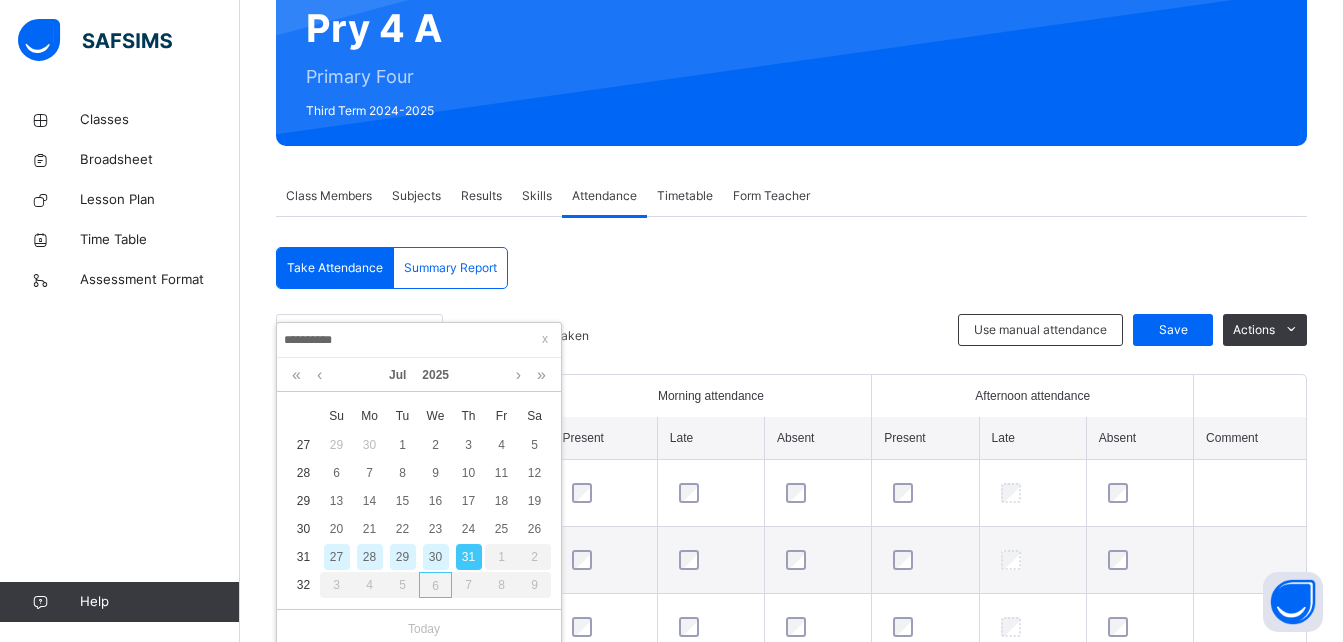 click on "1" at bounding box center [501, 557] 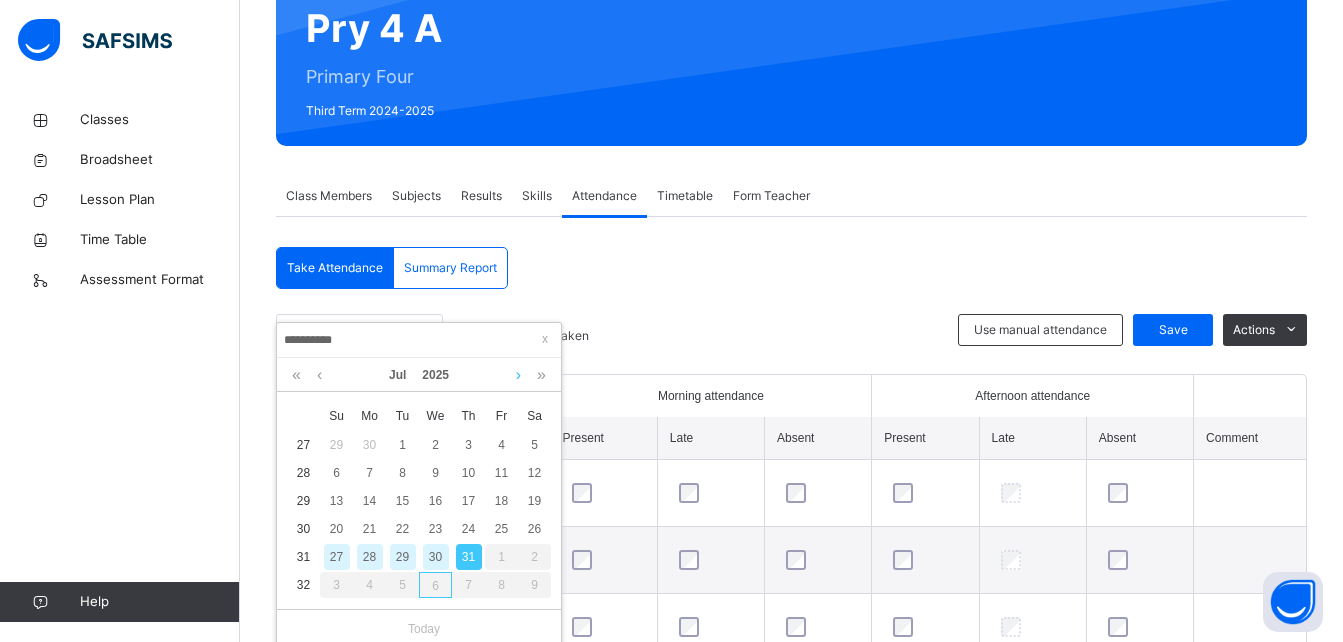 click at bounding box center (518, 375) 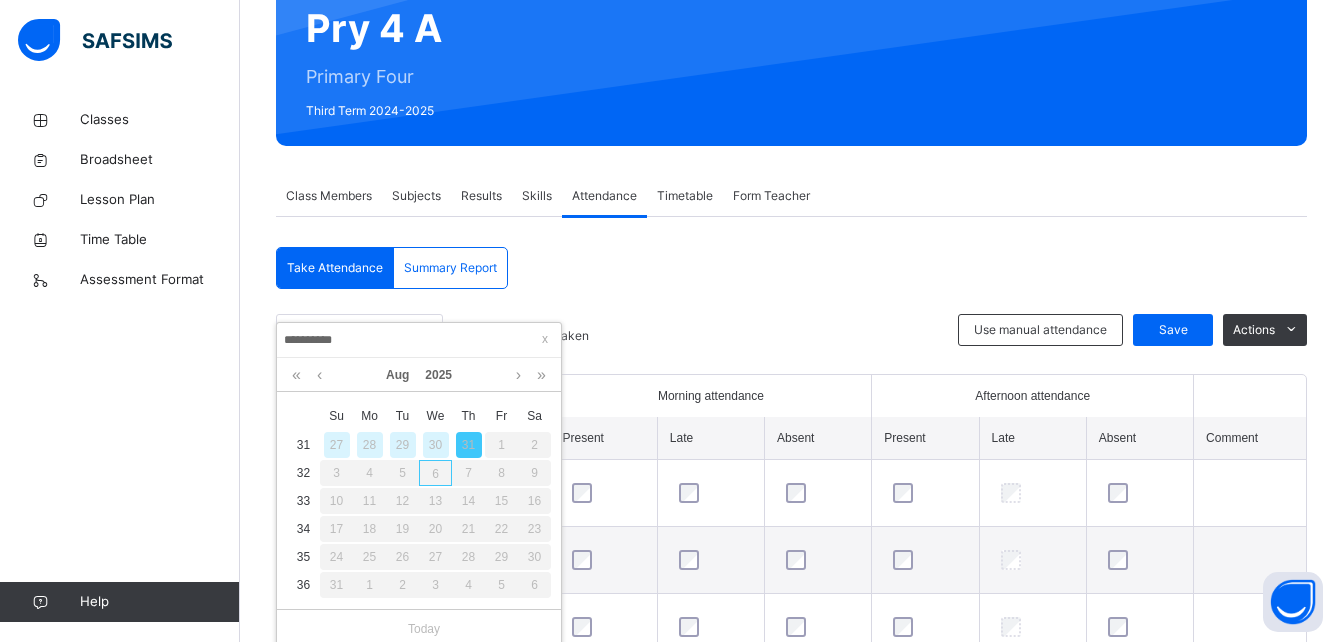 click on "1" at bounding box center (501, 445) 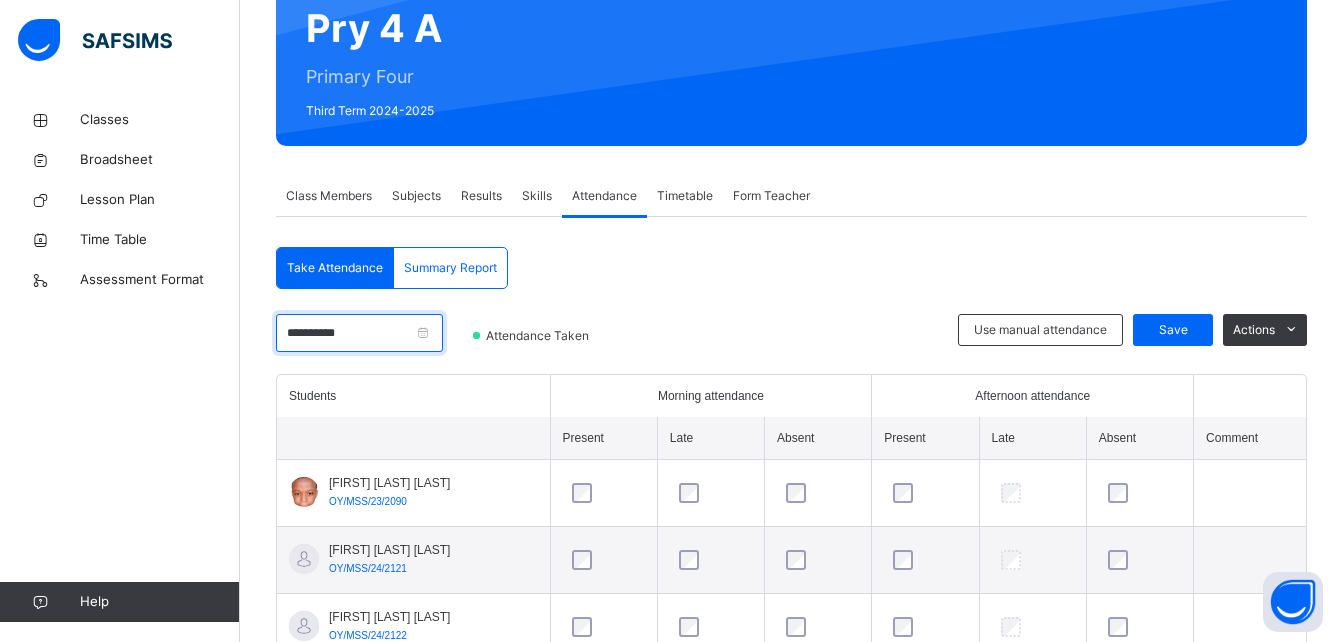 click on "**********" at bounding box center (359, 333) 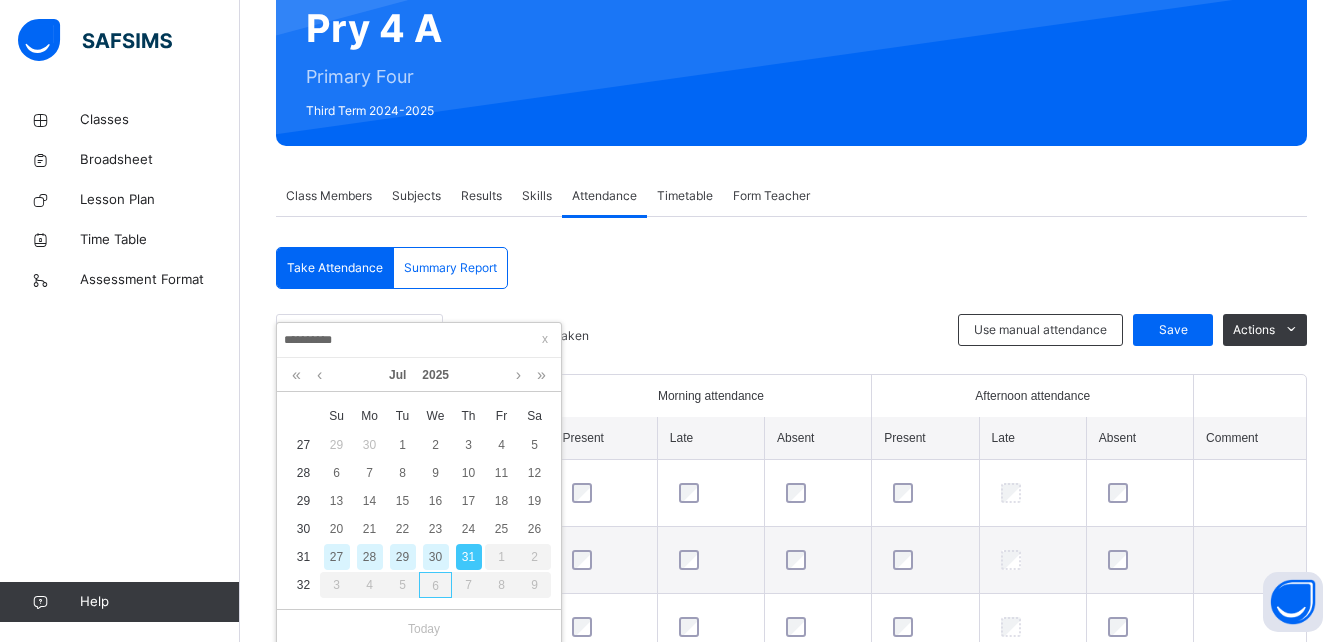 click on "1" at bounding box center [501, 557] 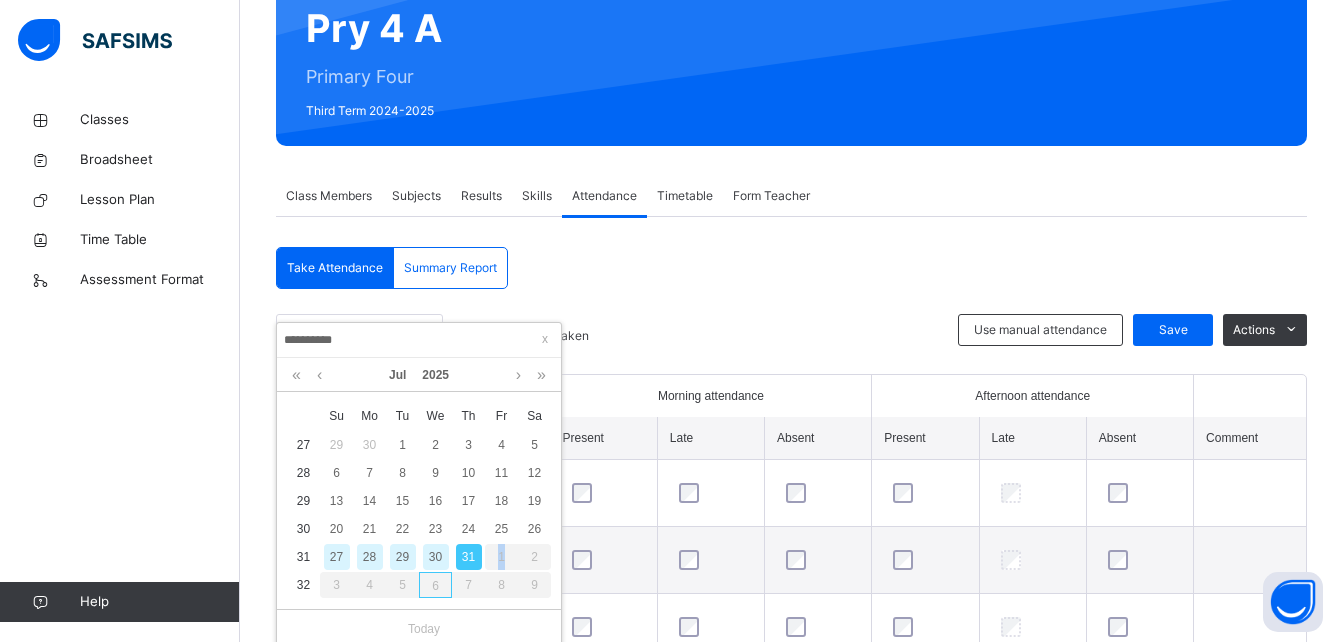 click on "1" at bounding box center [501, 557] 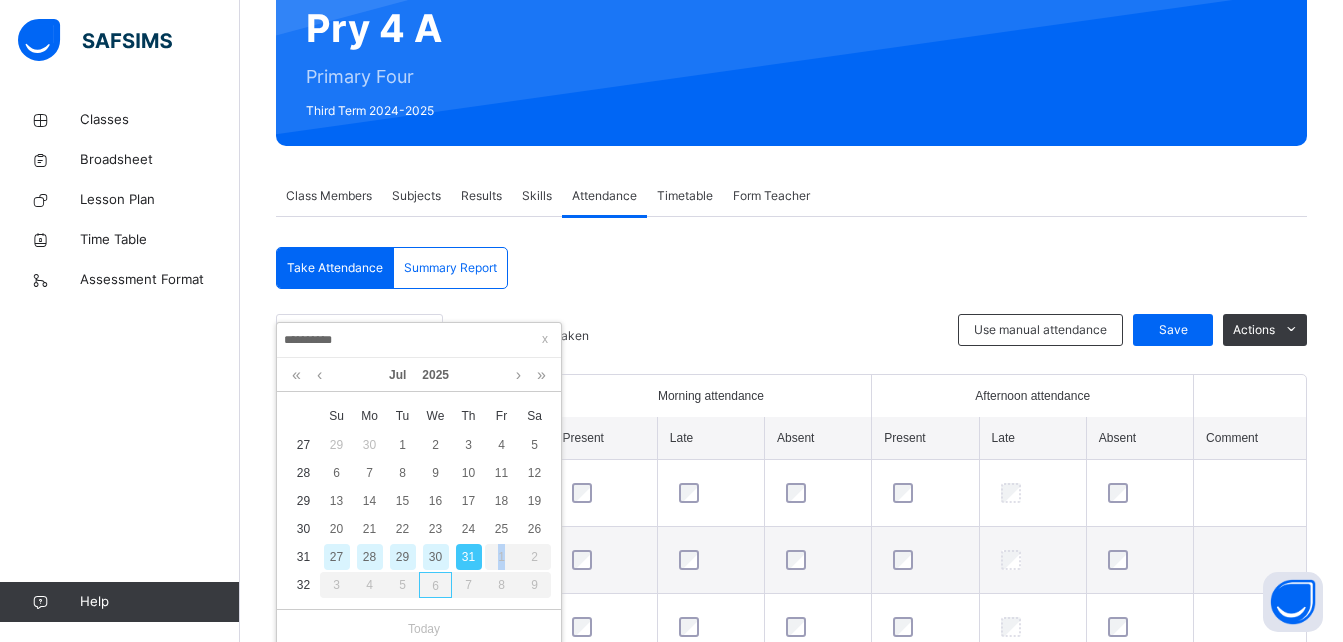 click on "1" at bounding box center [501, 557] 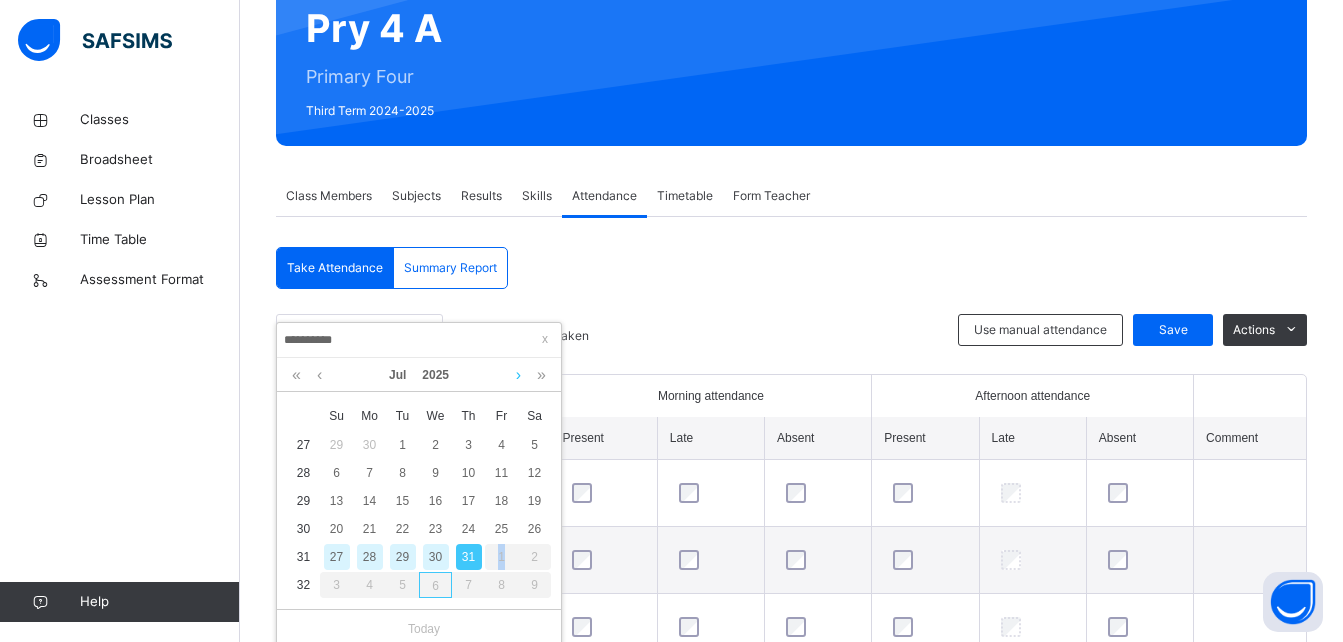click at bounding box center [518, 375] 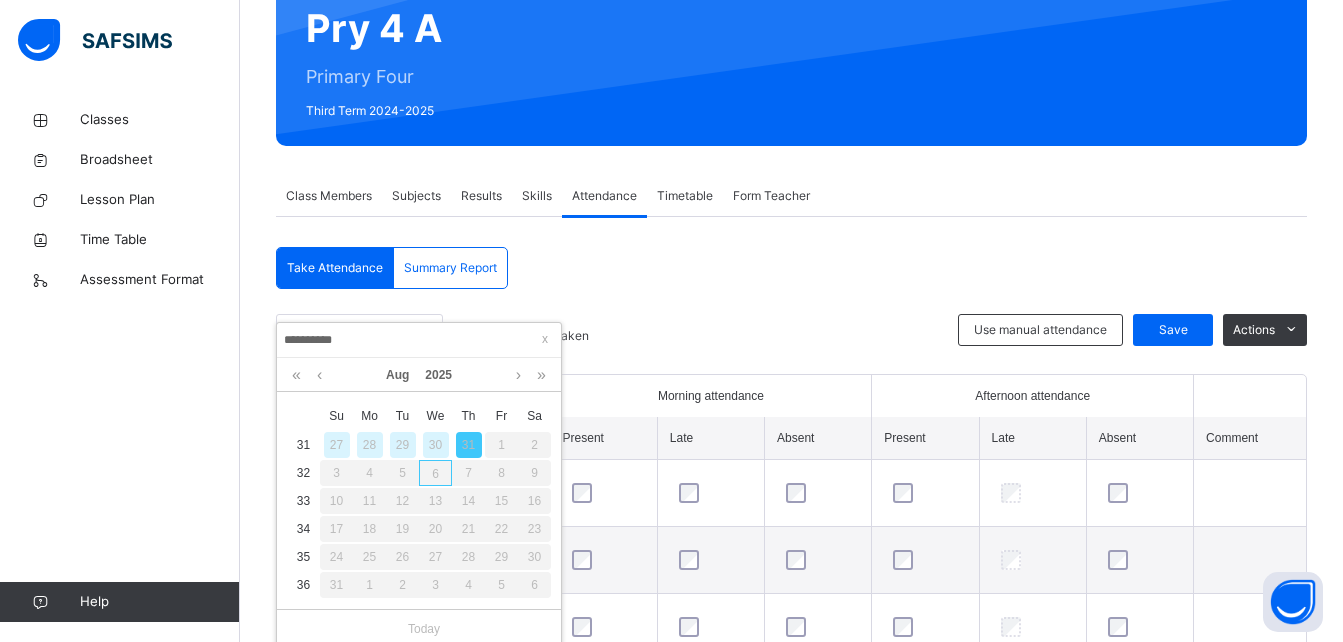 click on "1" at bounding box center (501, 445) 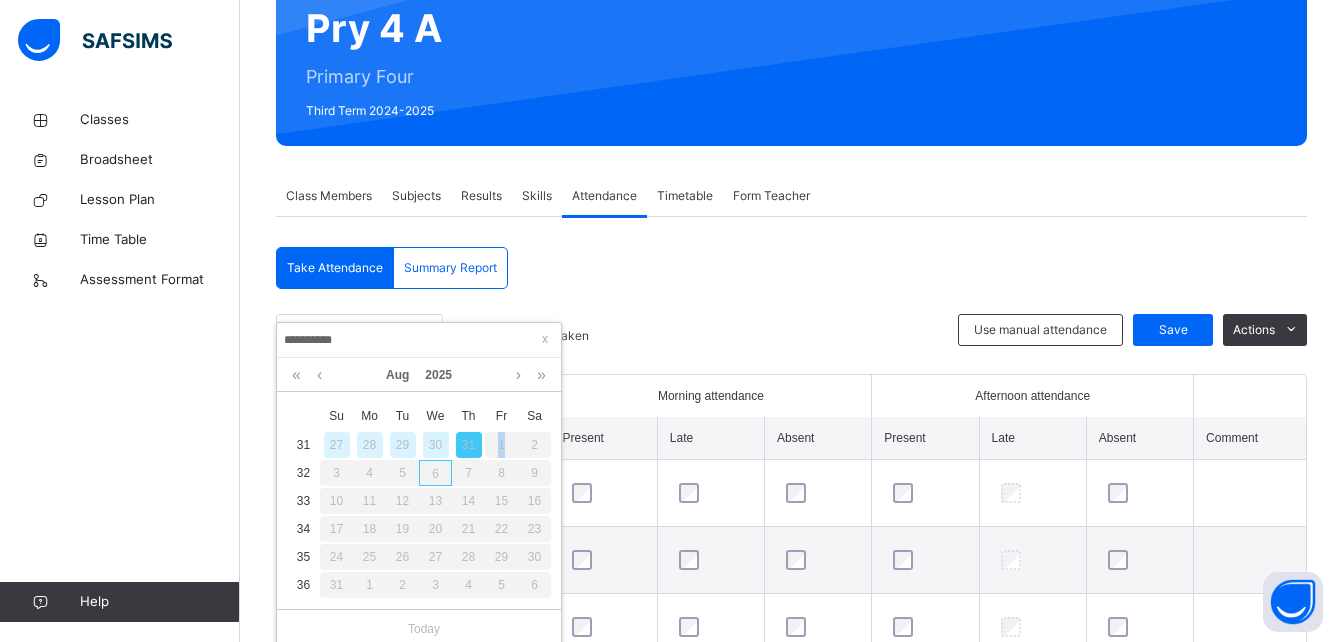 click on "1" at bounding box center (501, 445) 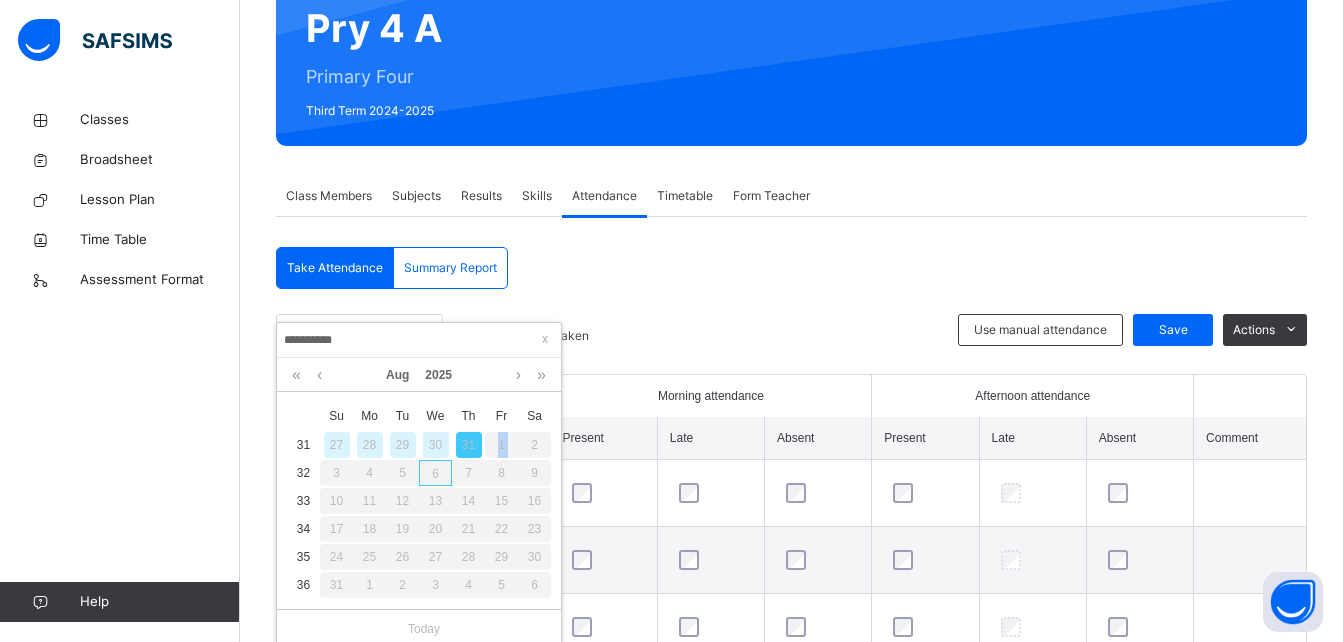click on "1" at bounding box center [501, 445] 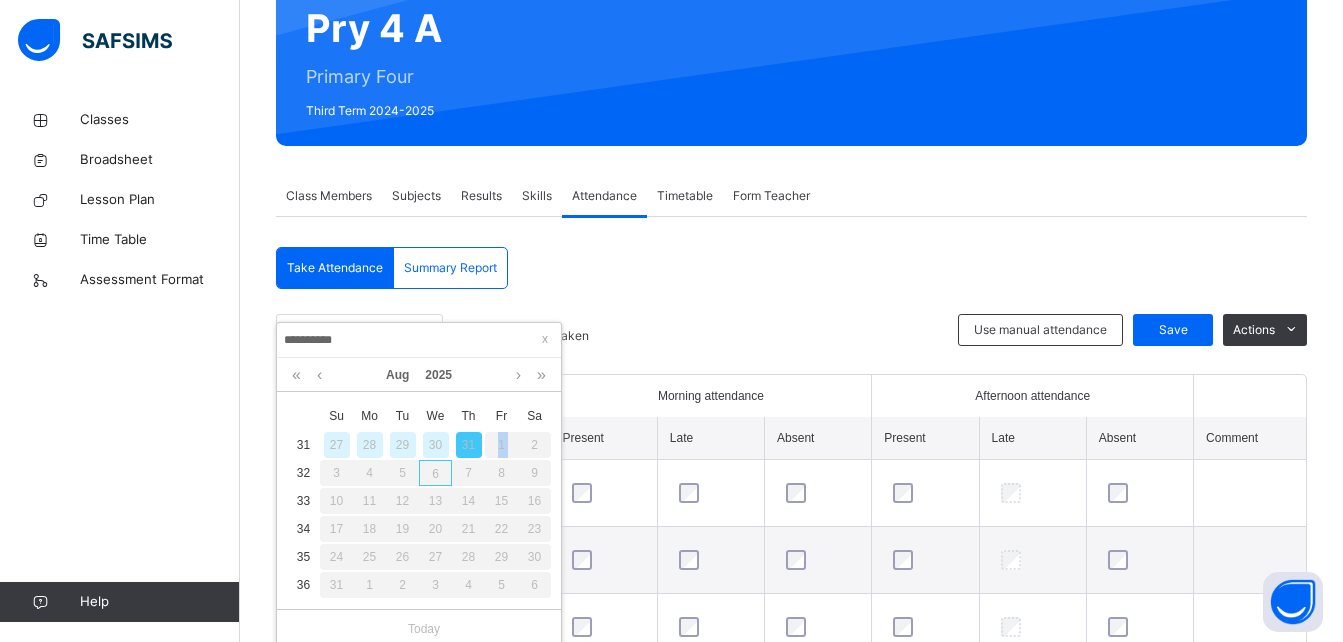 drag, startPoint x: 500, startPoint y: 442, endPoint x: 796, endPoint y: 296, distance: 330.0485 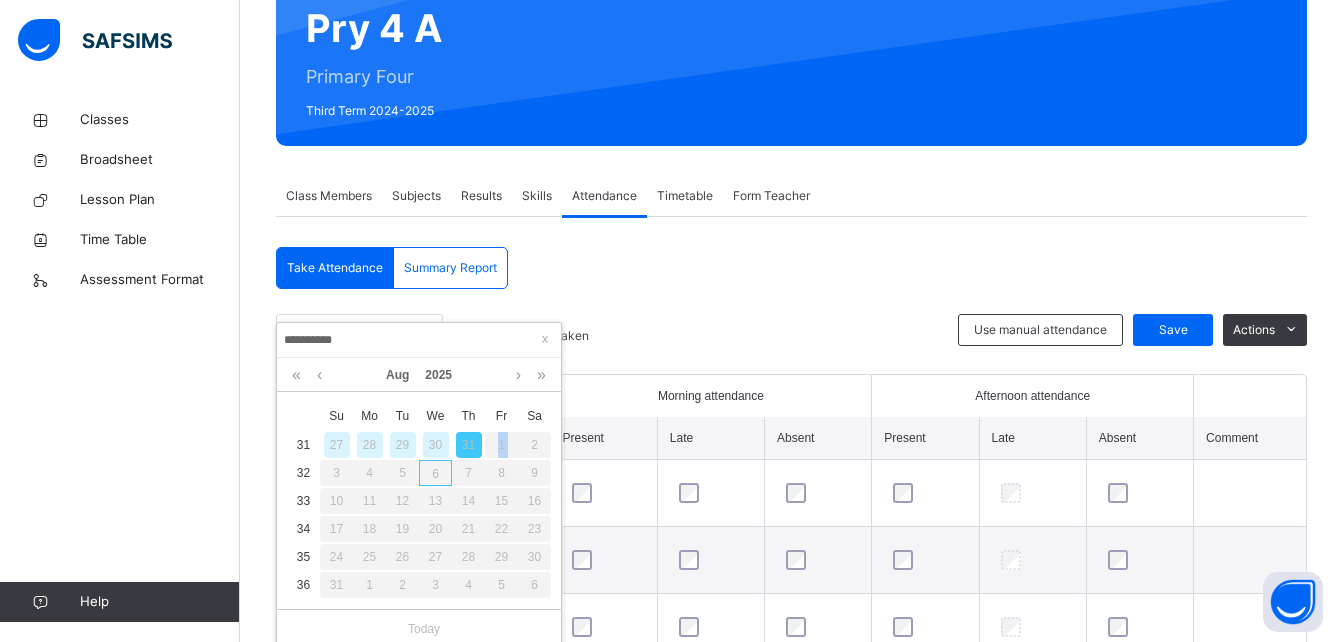 click on "**********" at bounding box center (791, 1361) 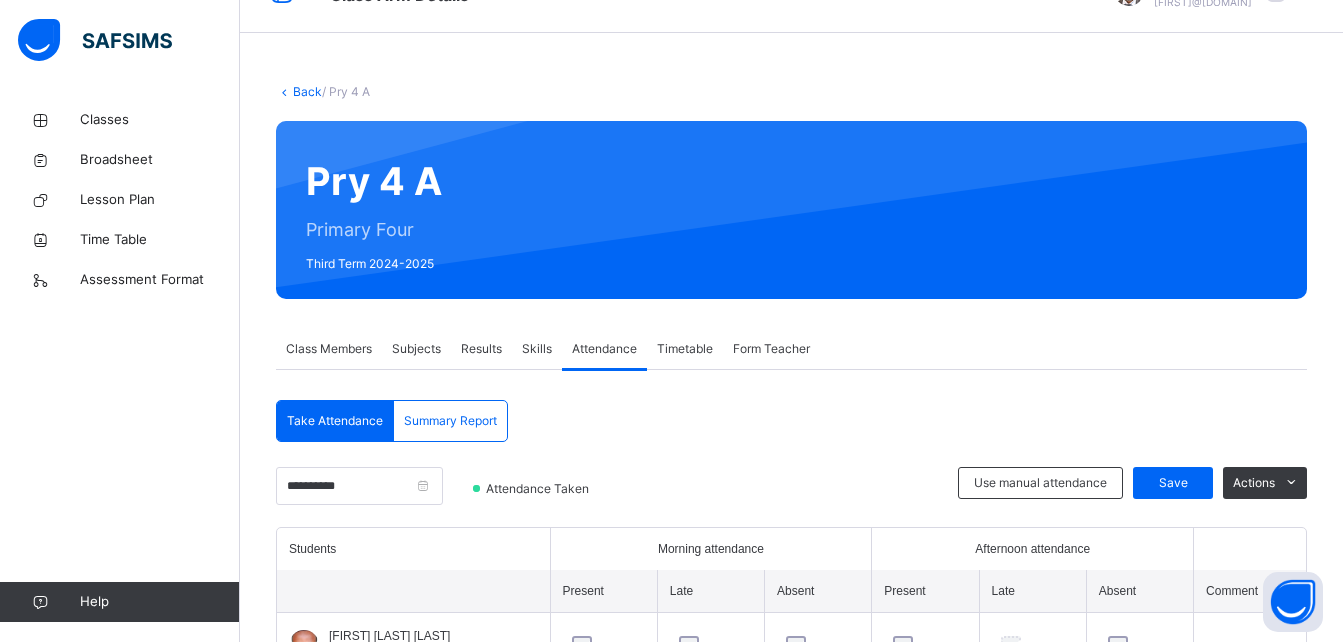 scroll, scrollTop: 0, scrollLeft: 0, axis: both 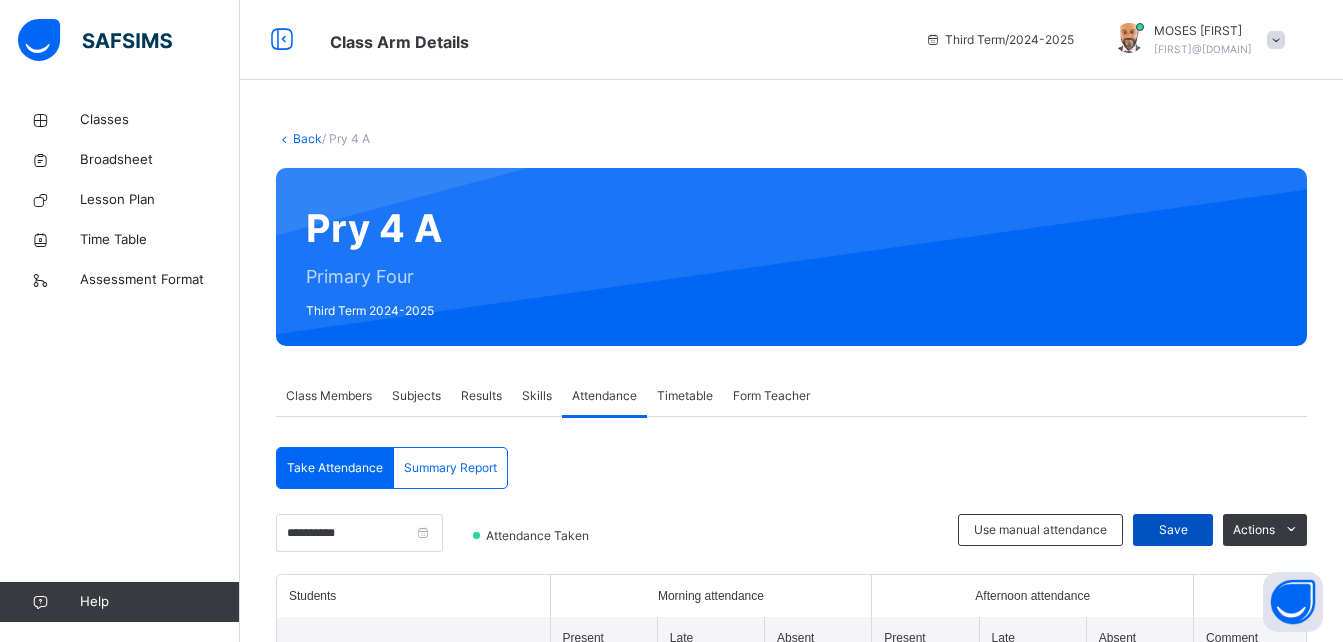 click on "Save" at bounding box center (1173, 530) 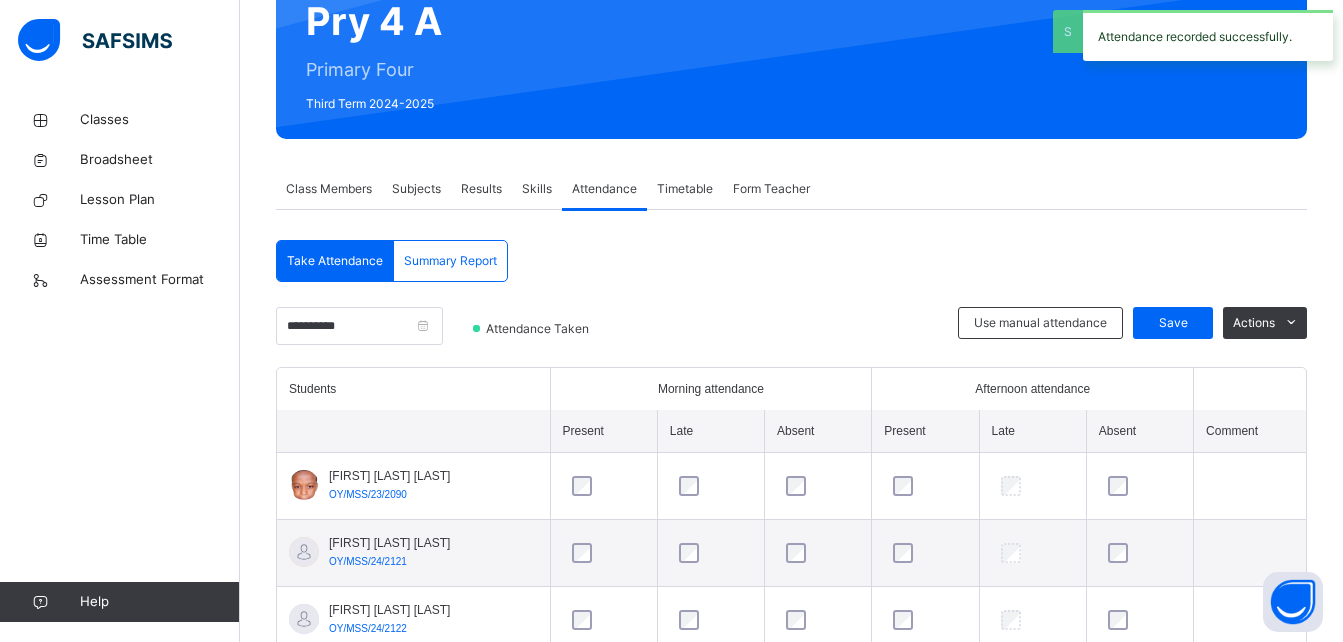 scroll, scrollTop: 0, scrollLeft: 0, axis: both 